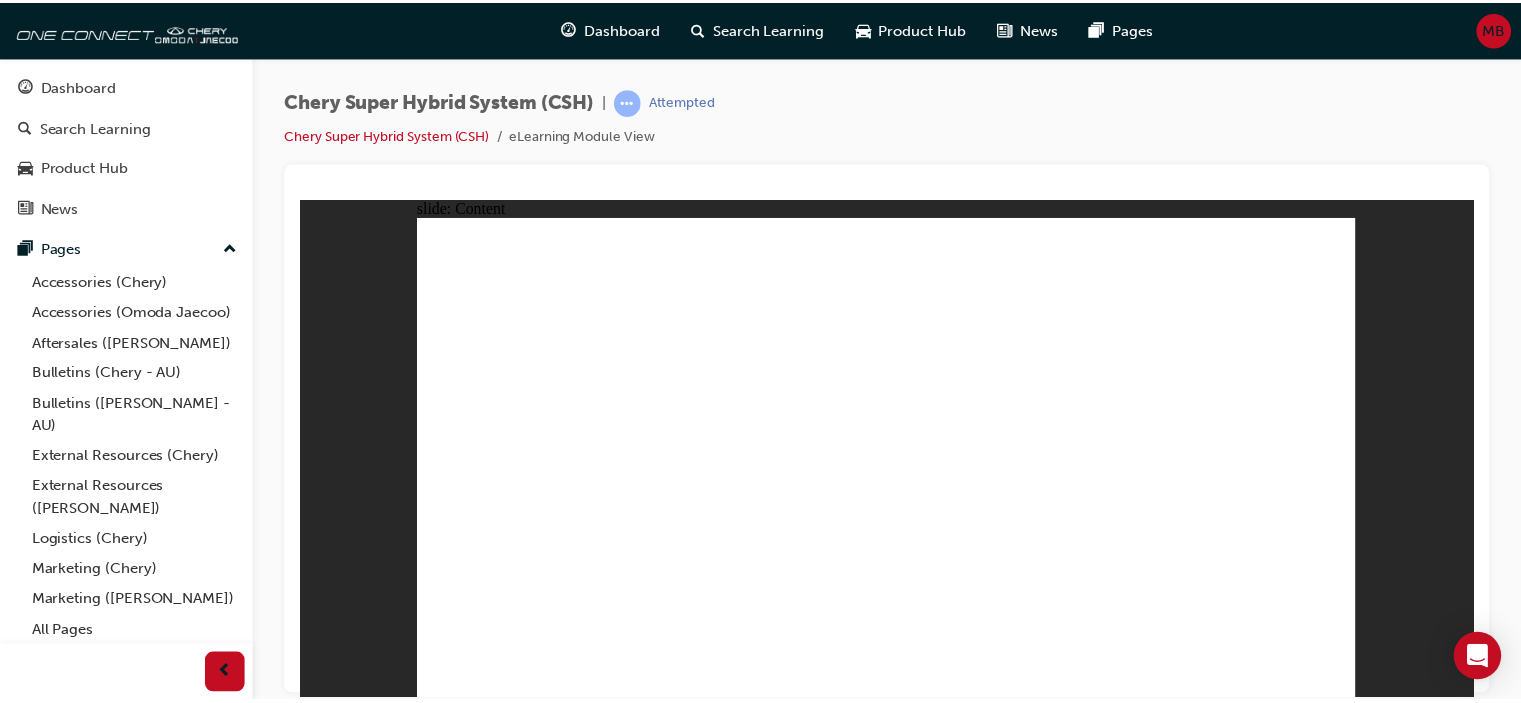 scroll, scrollTop: 0, scrollLeft: 0, axis: both 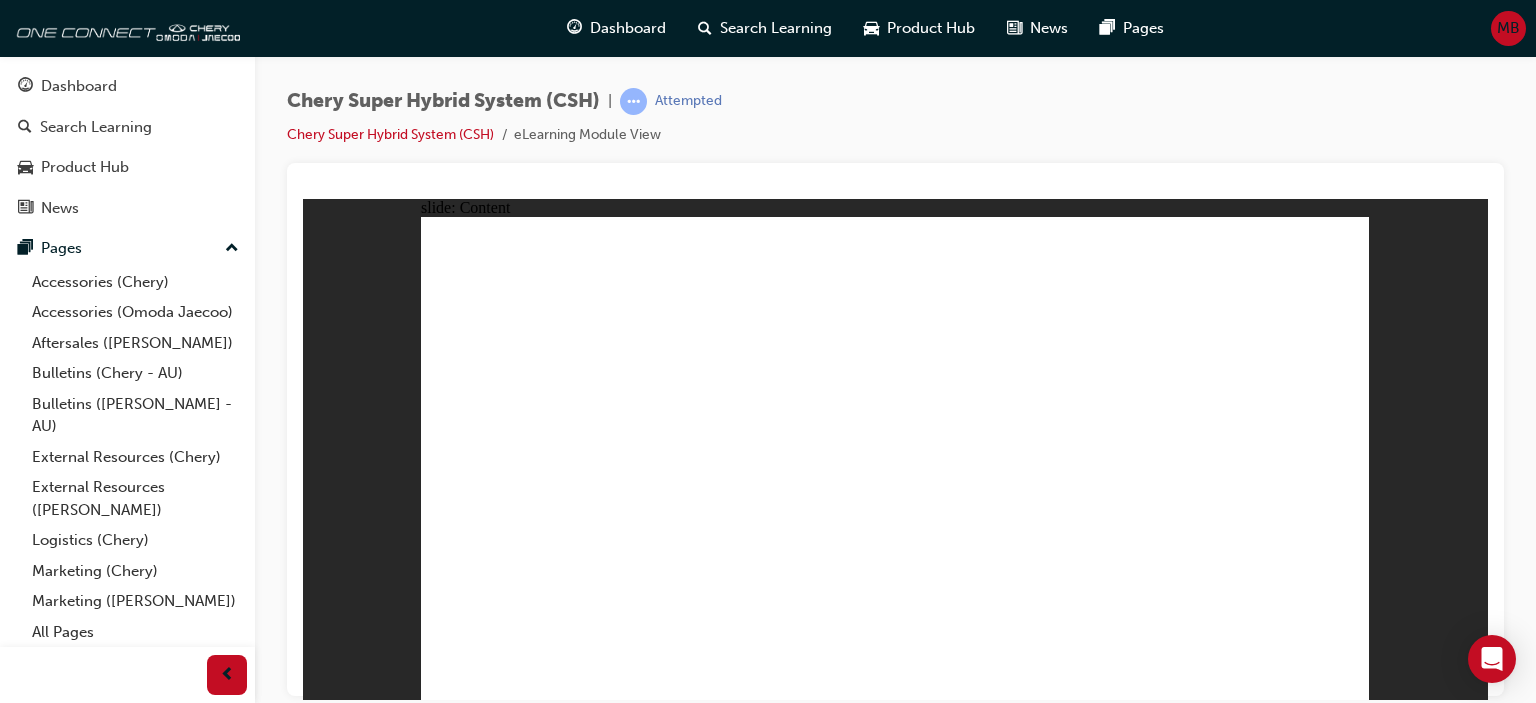 click 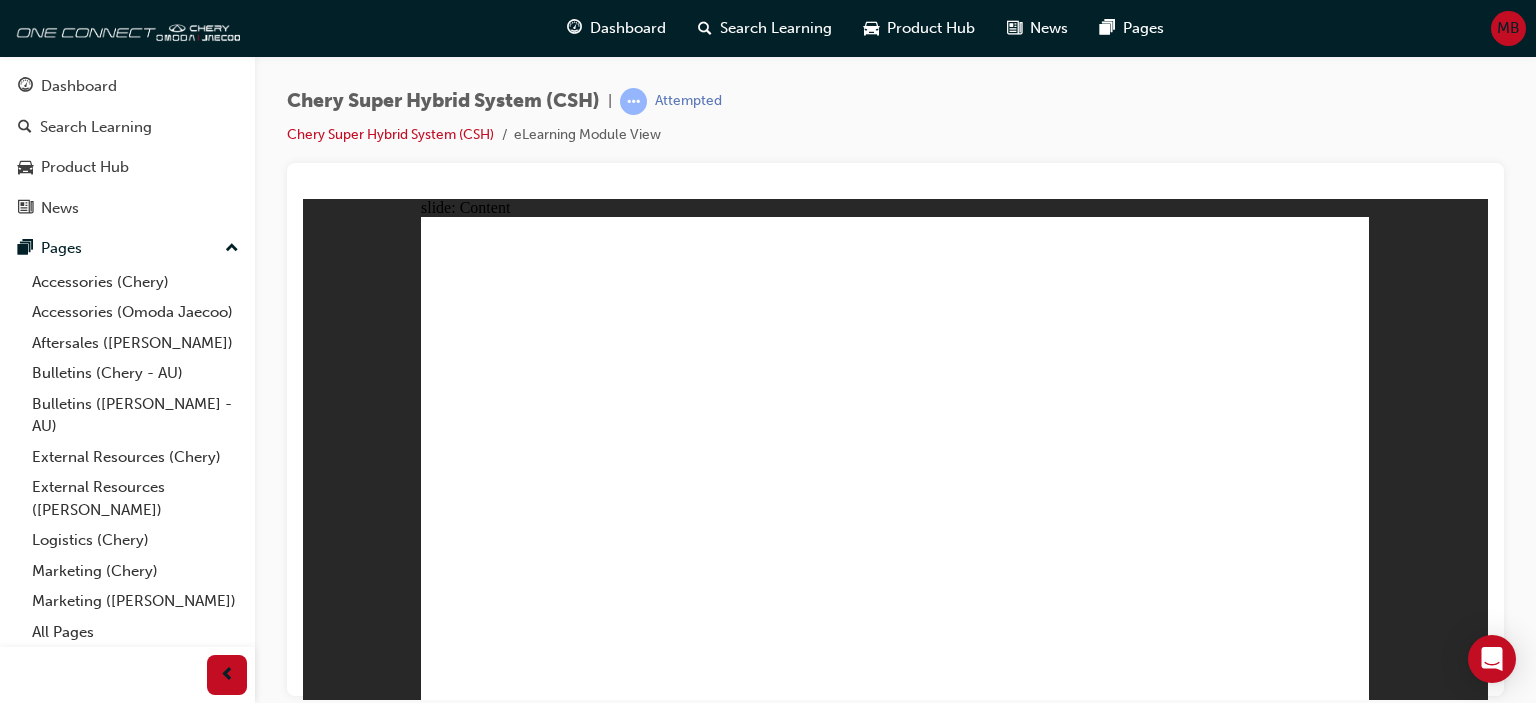 click 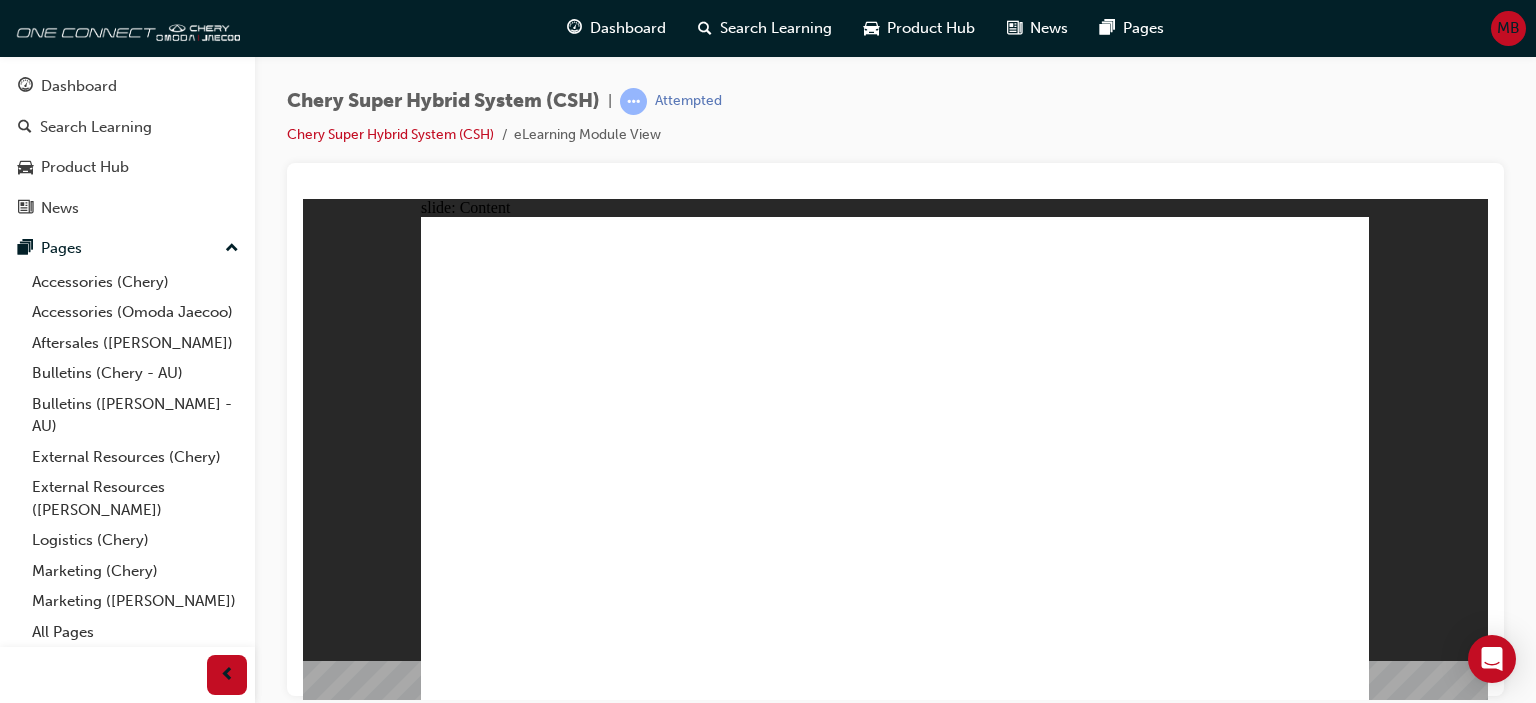 click 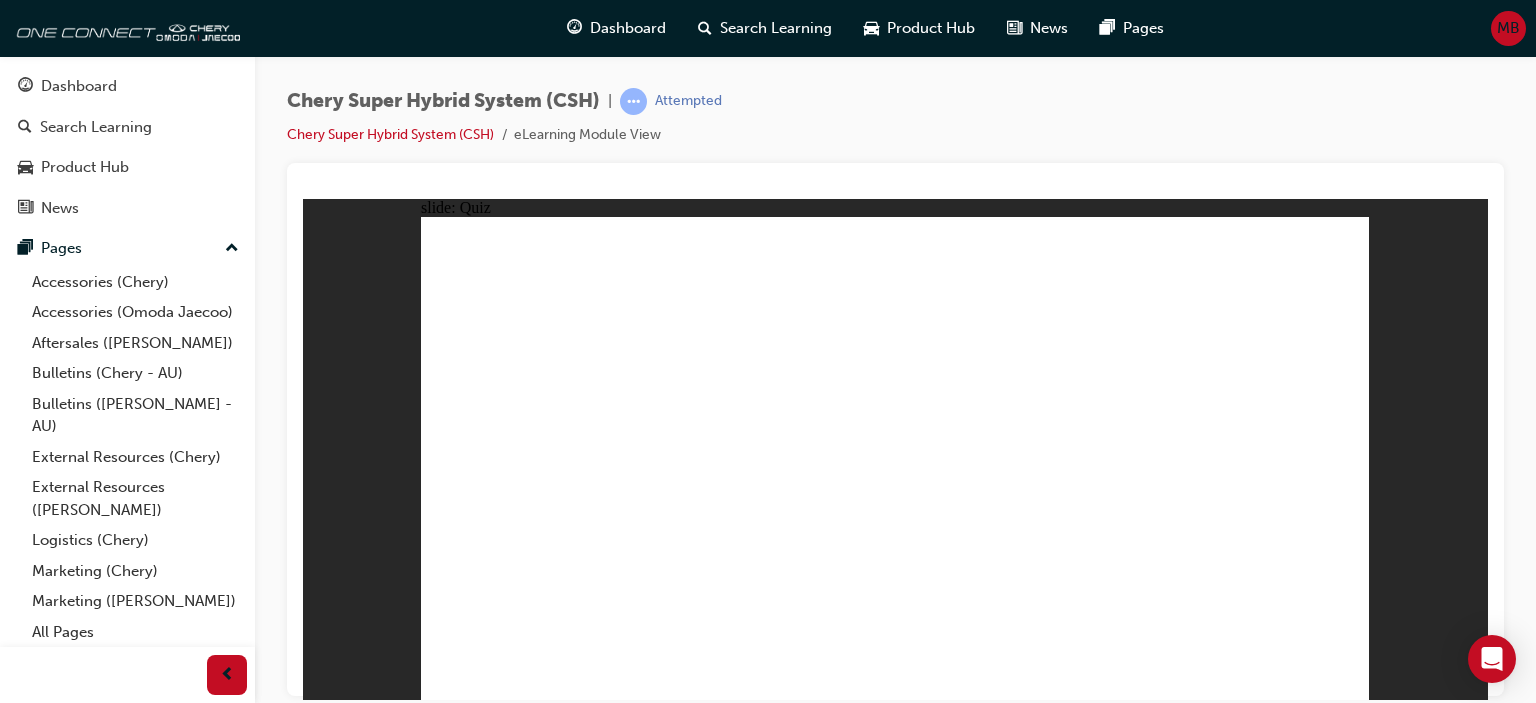 click 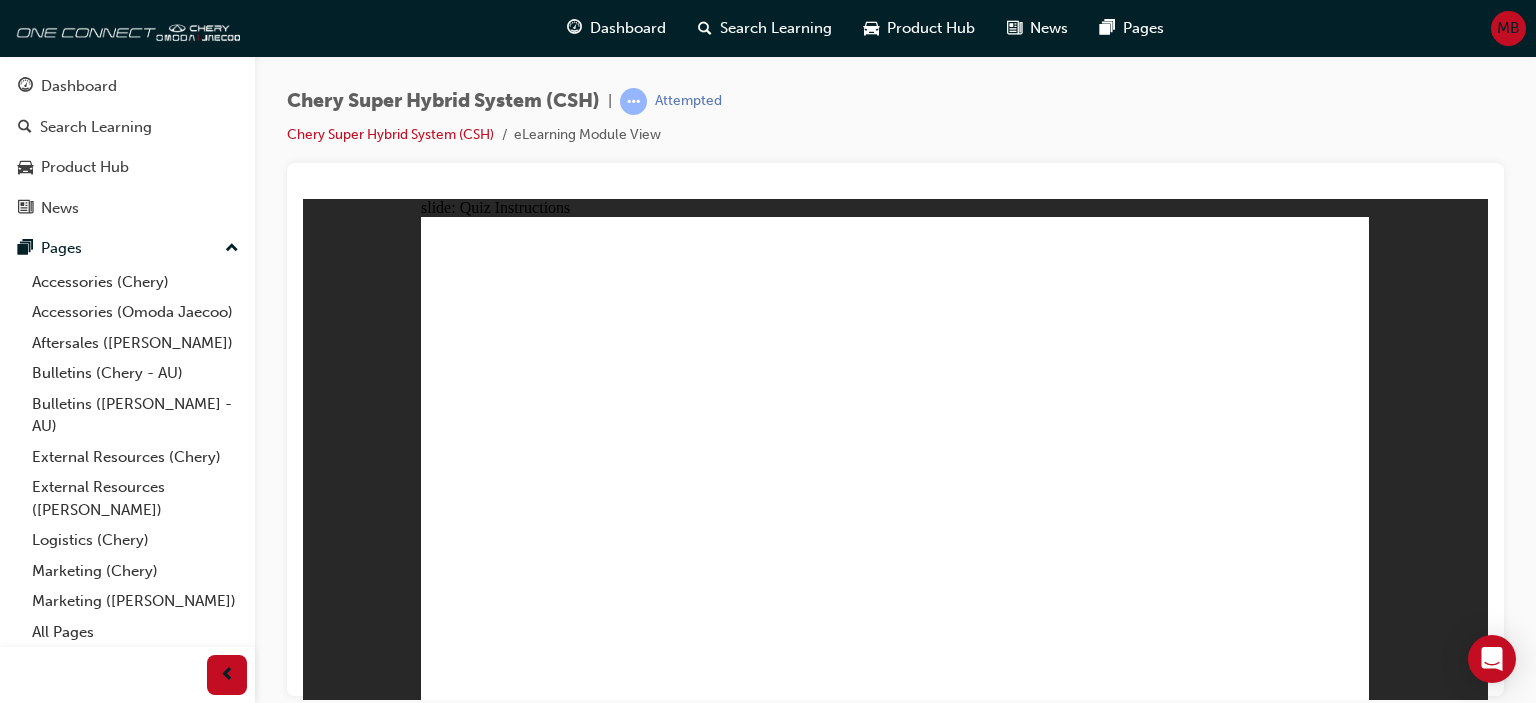 click 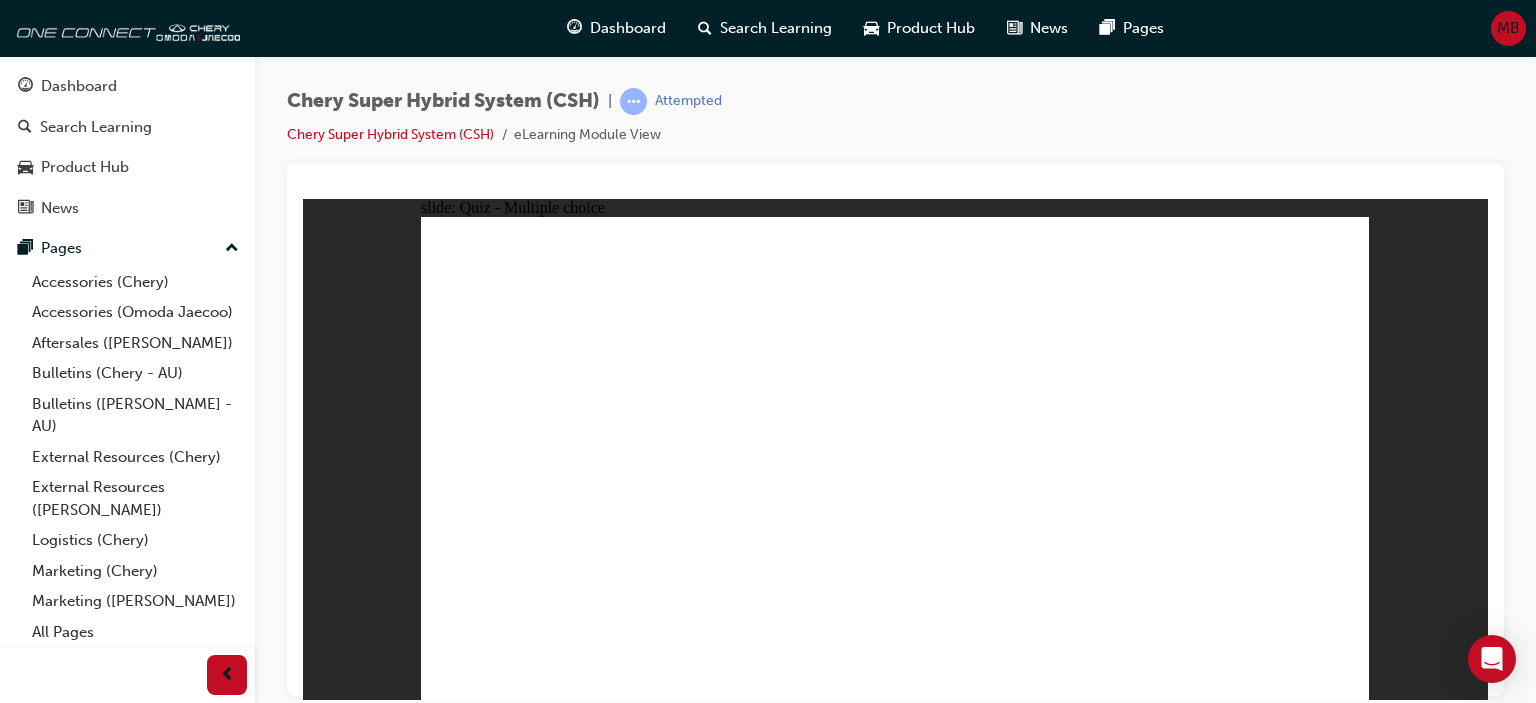 click 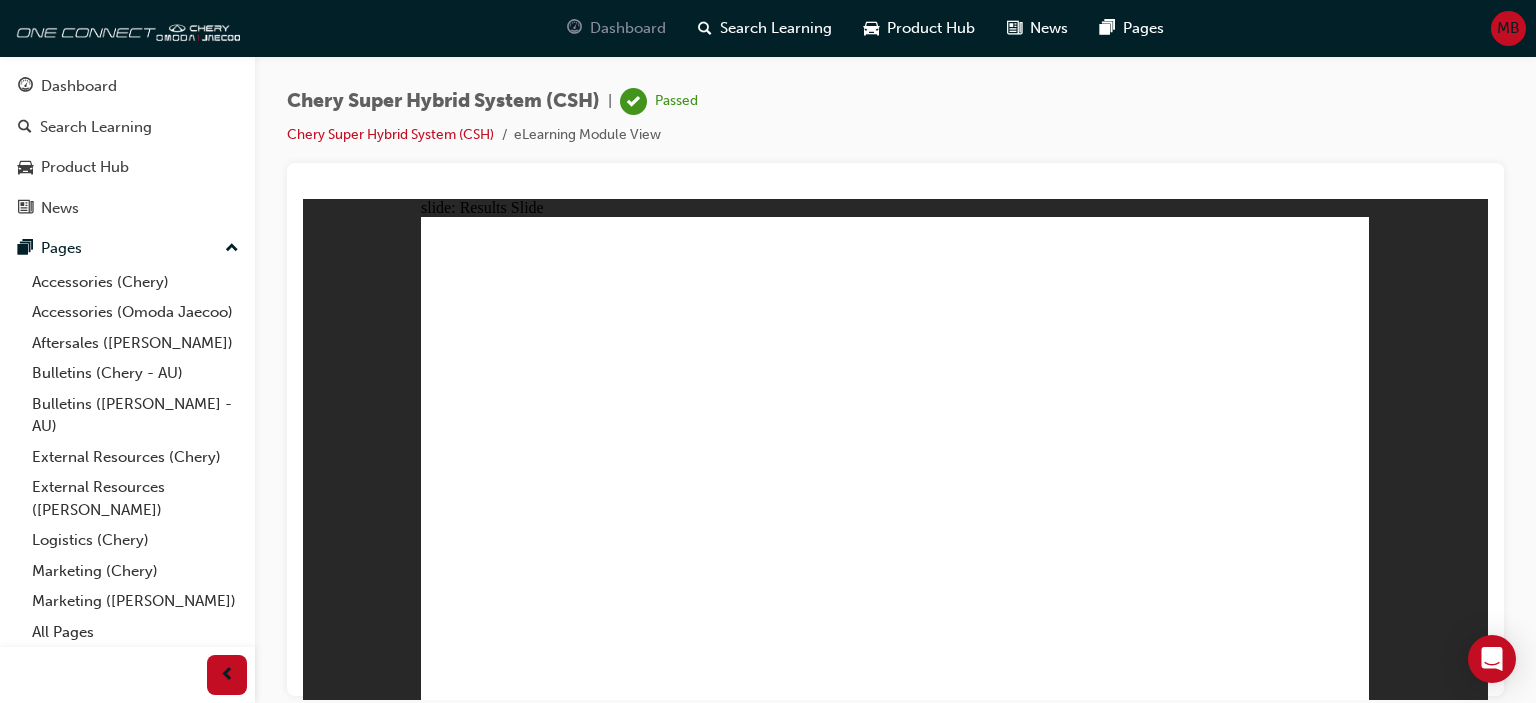 click on "Dashboard" at bounding box center (628, 28) 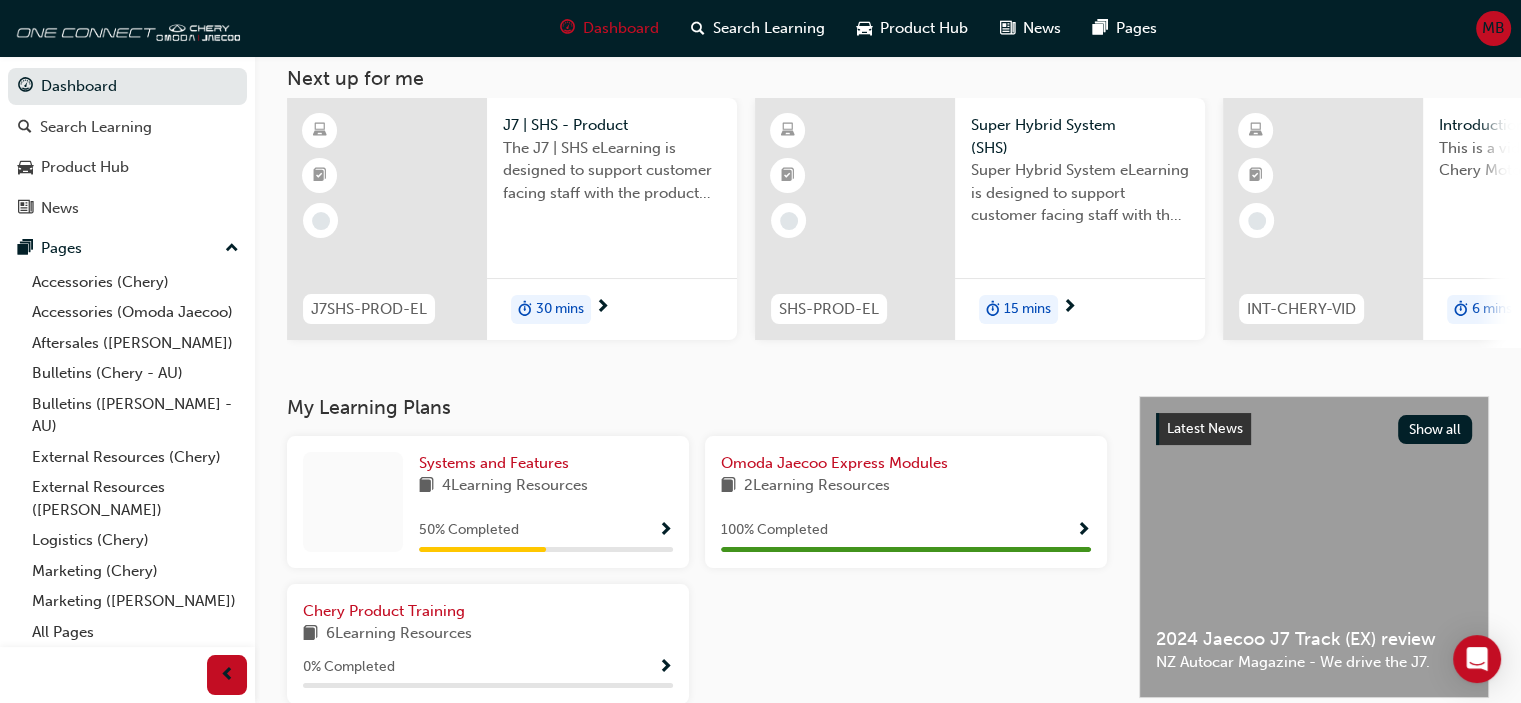 scroll, scrollTop: 166, scrollLeft: 0, axis: vertical 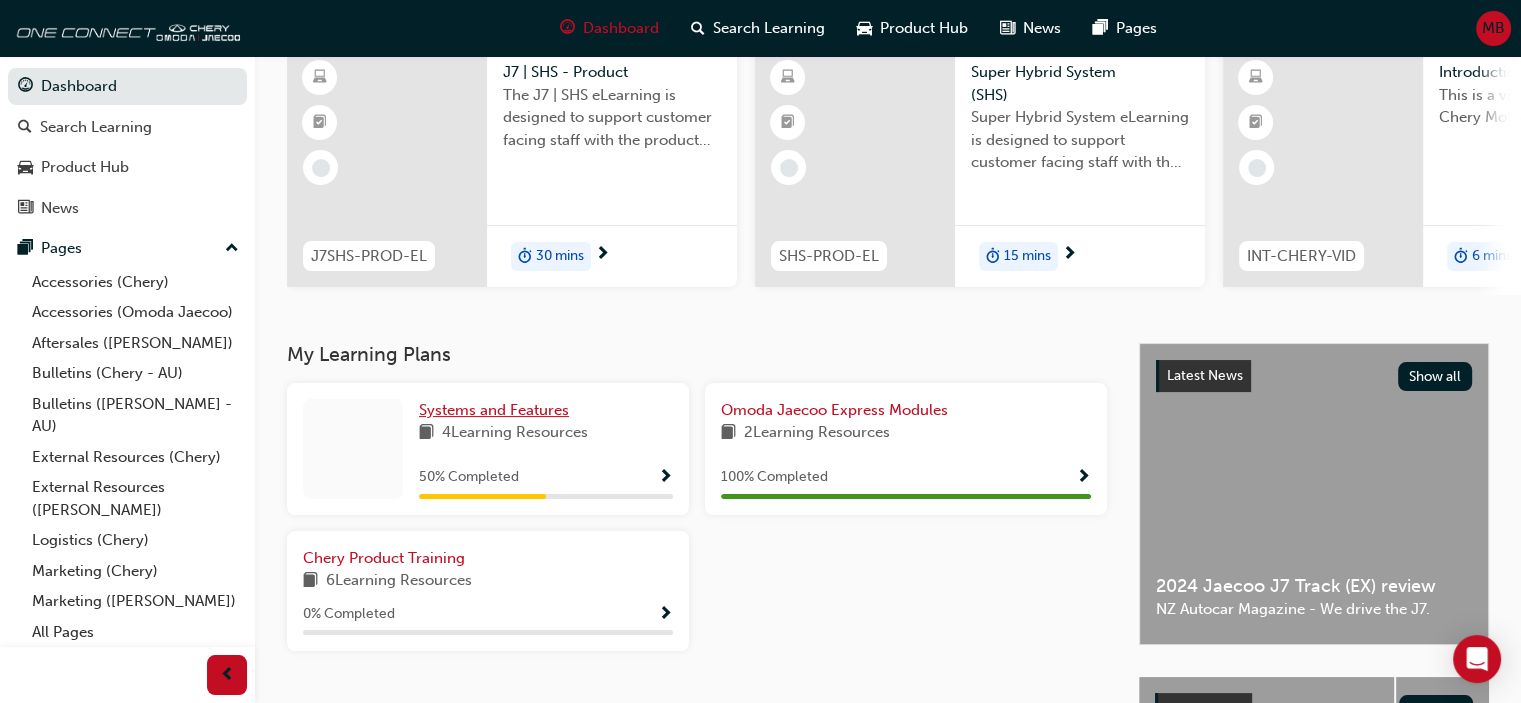 click on "Systems and Features" at bounding box center (494, 410) 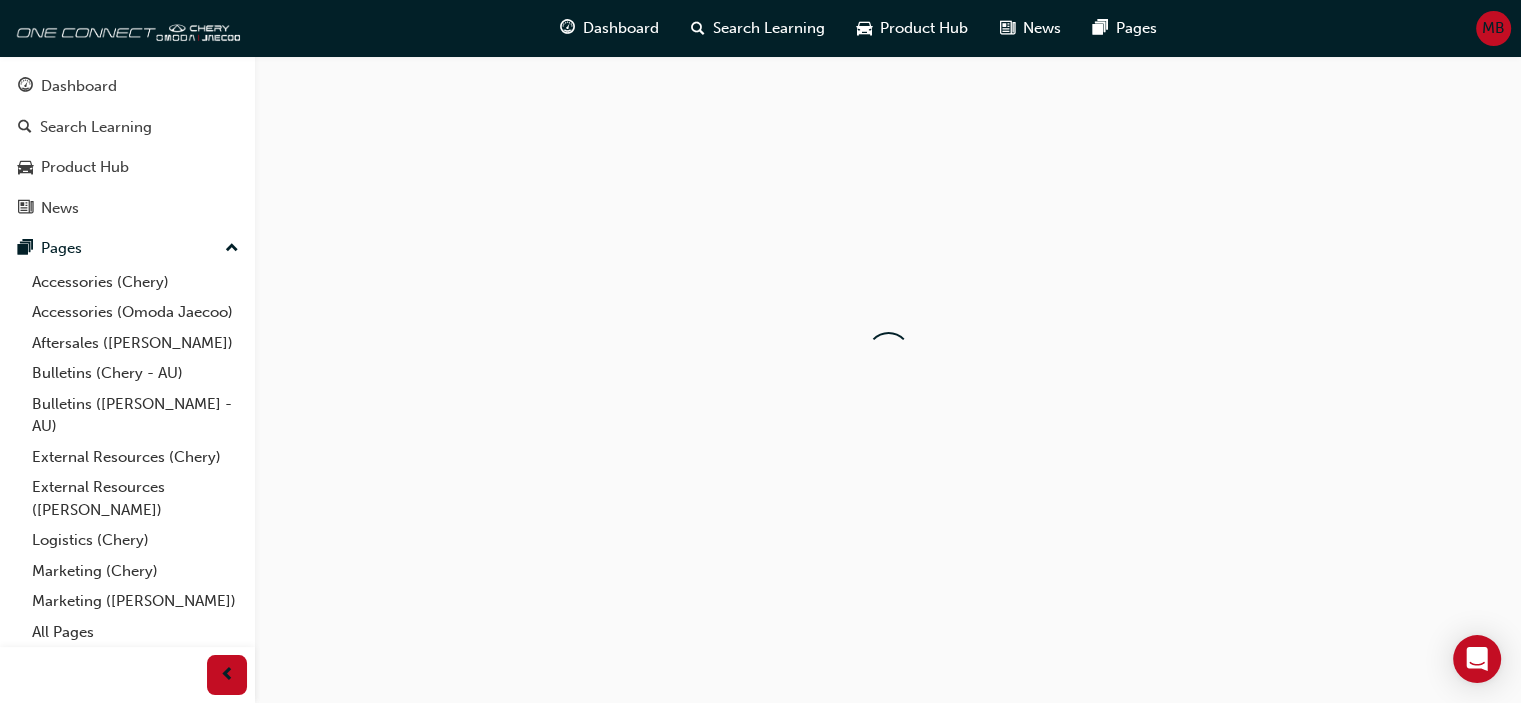 scroll, scrollTop: 0, scrollLeft: 0, axis: both 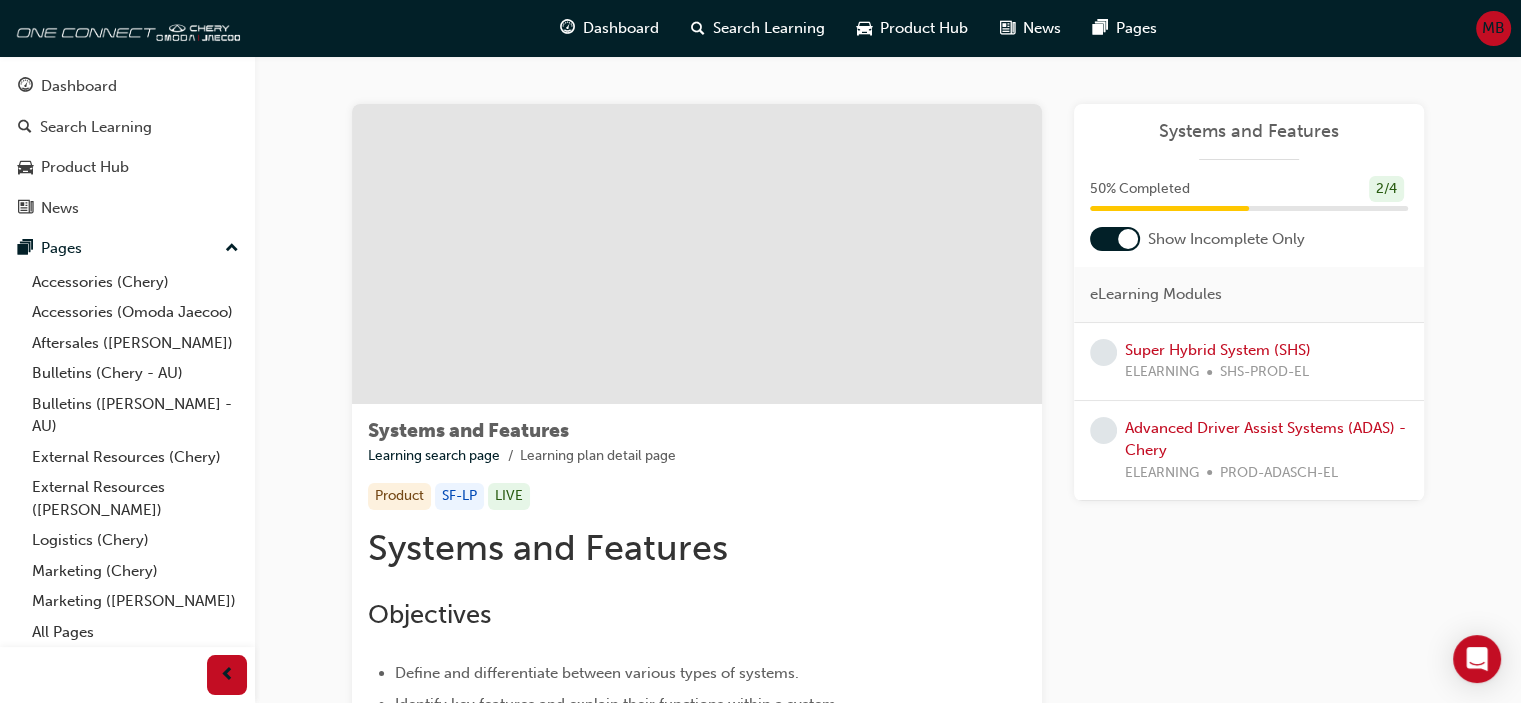 click at bounding box center (1115, 239) 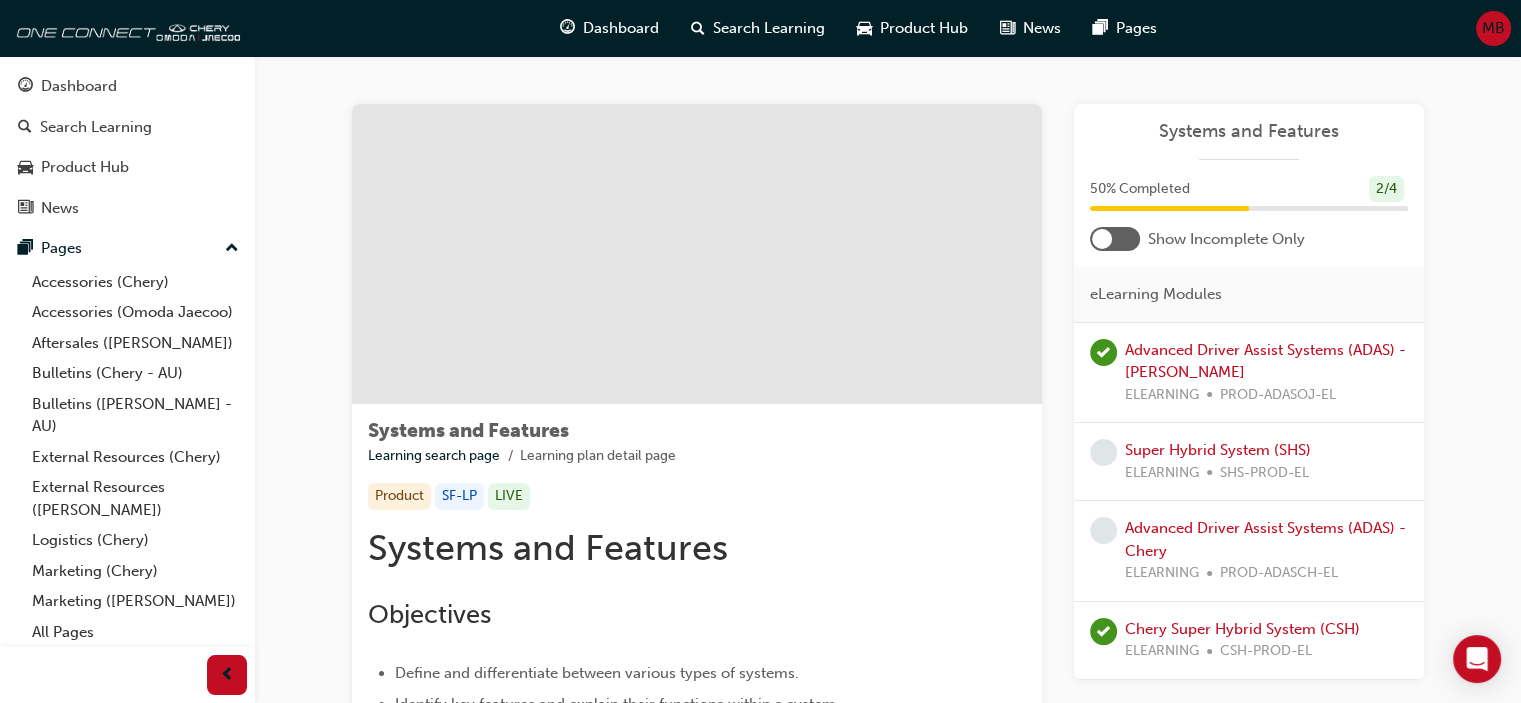 click at bounding box center [1103, 452] 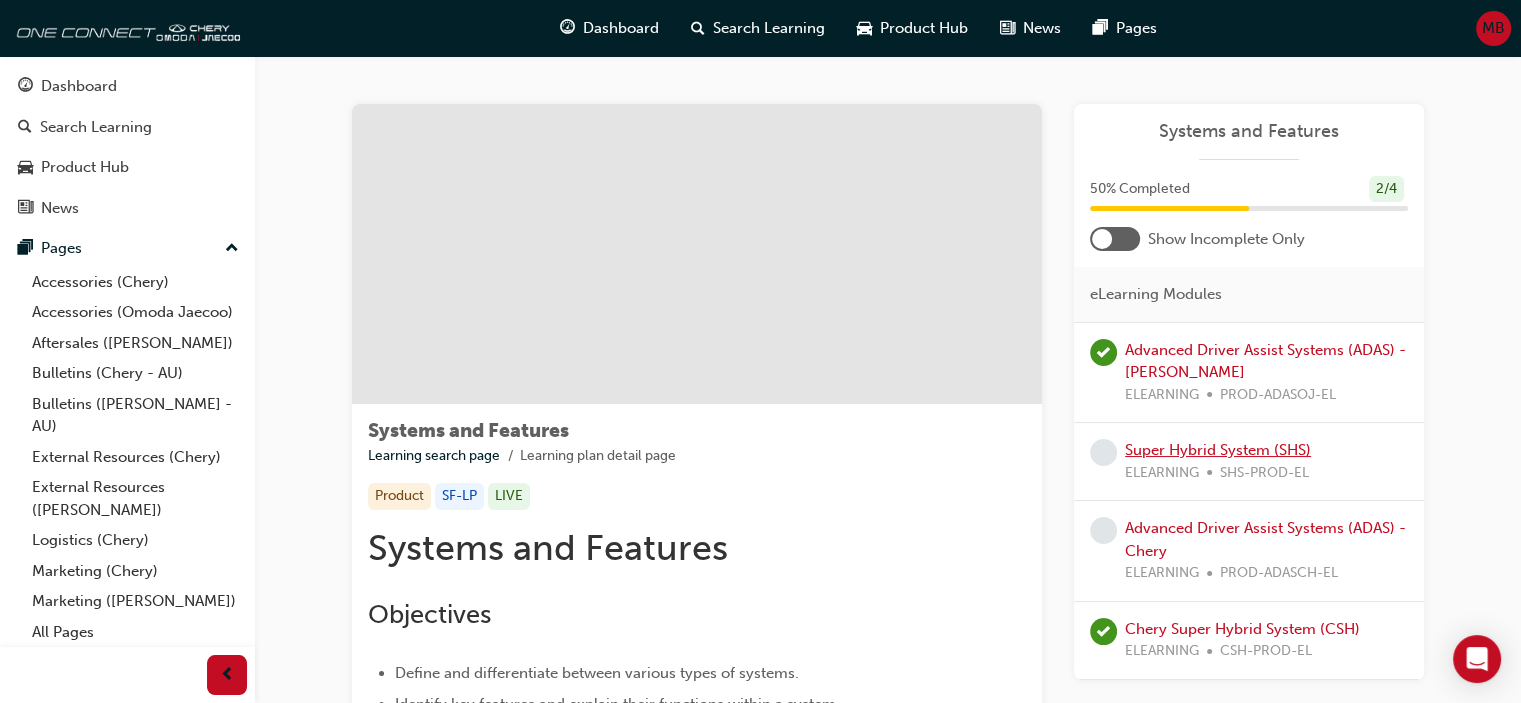 click on "Super Hybrid System (SHS)" at bounding box center (1218, 450) 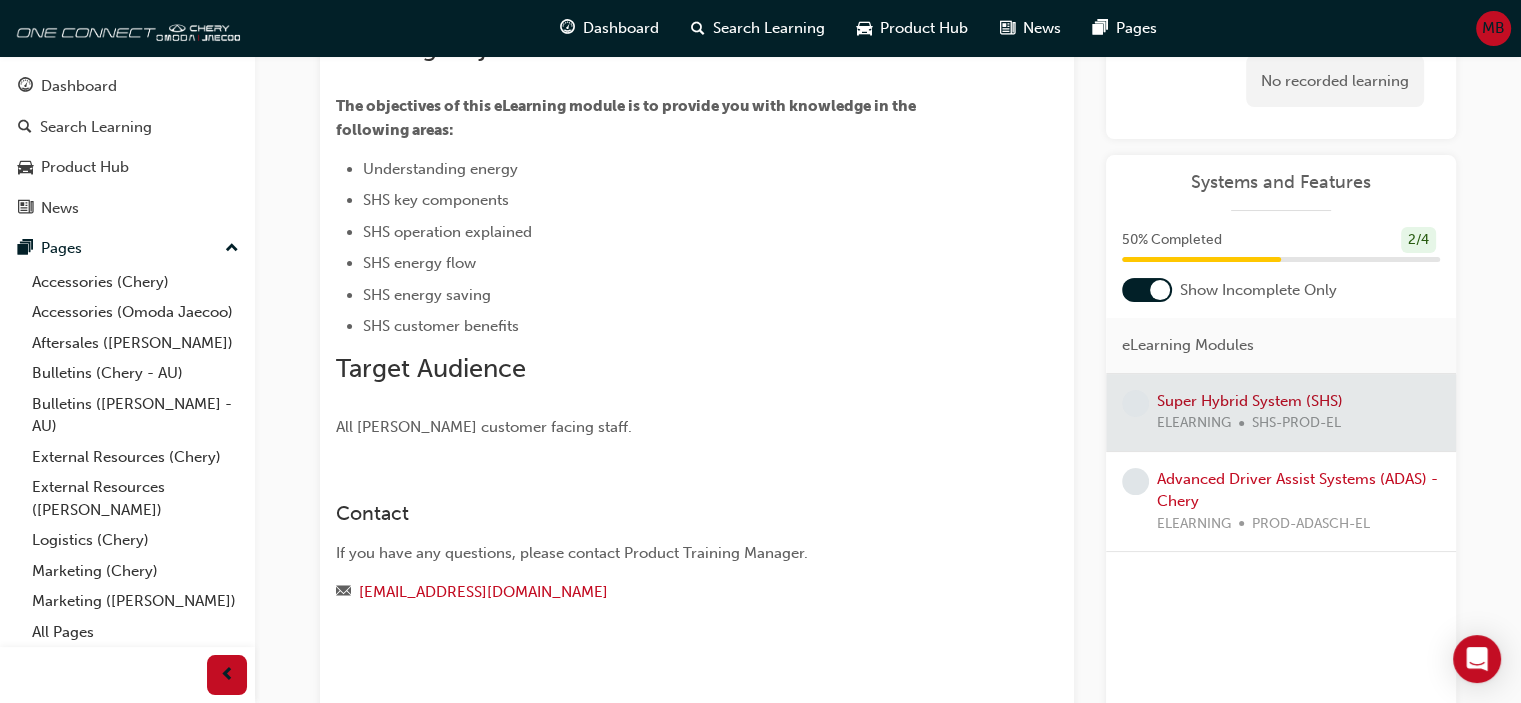 scroll, scrollTop: 142, scrollLeft: 0, axis: vertical 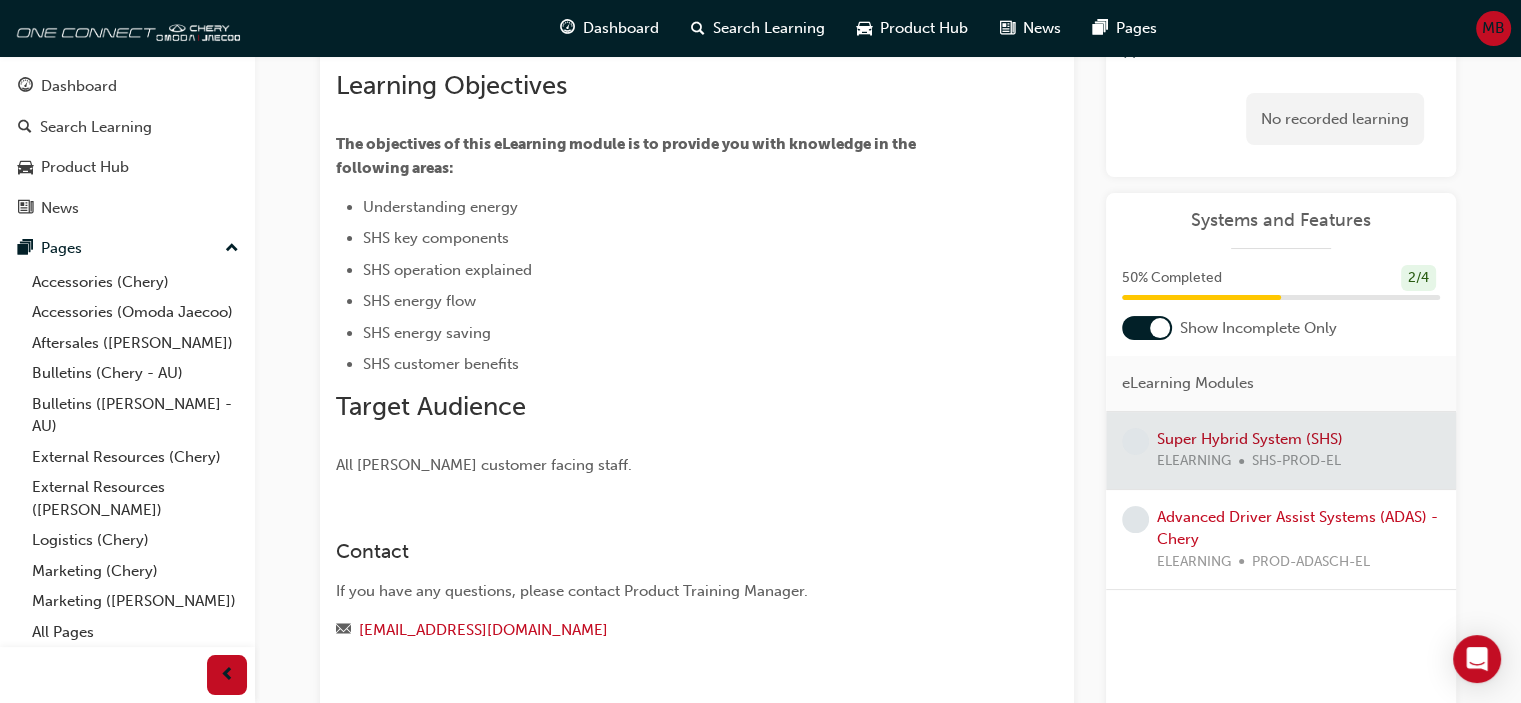 click at bounding box center [1160, 328] 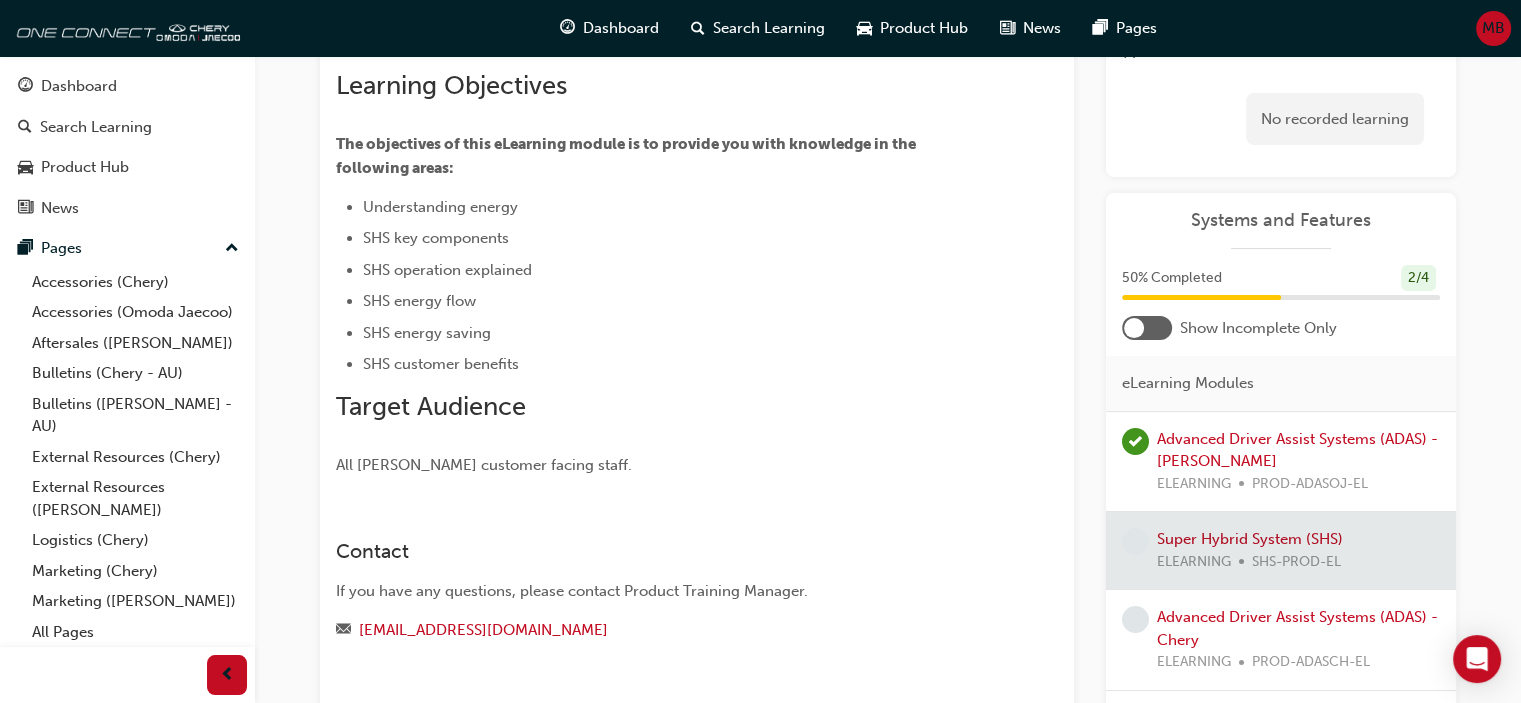 click at bounding box center (1147, 328) 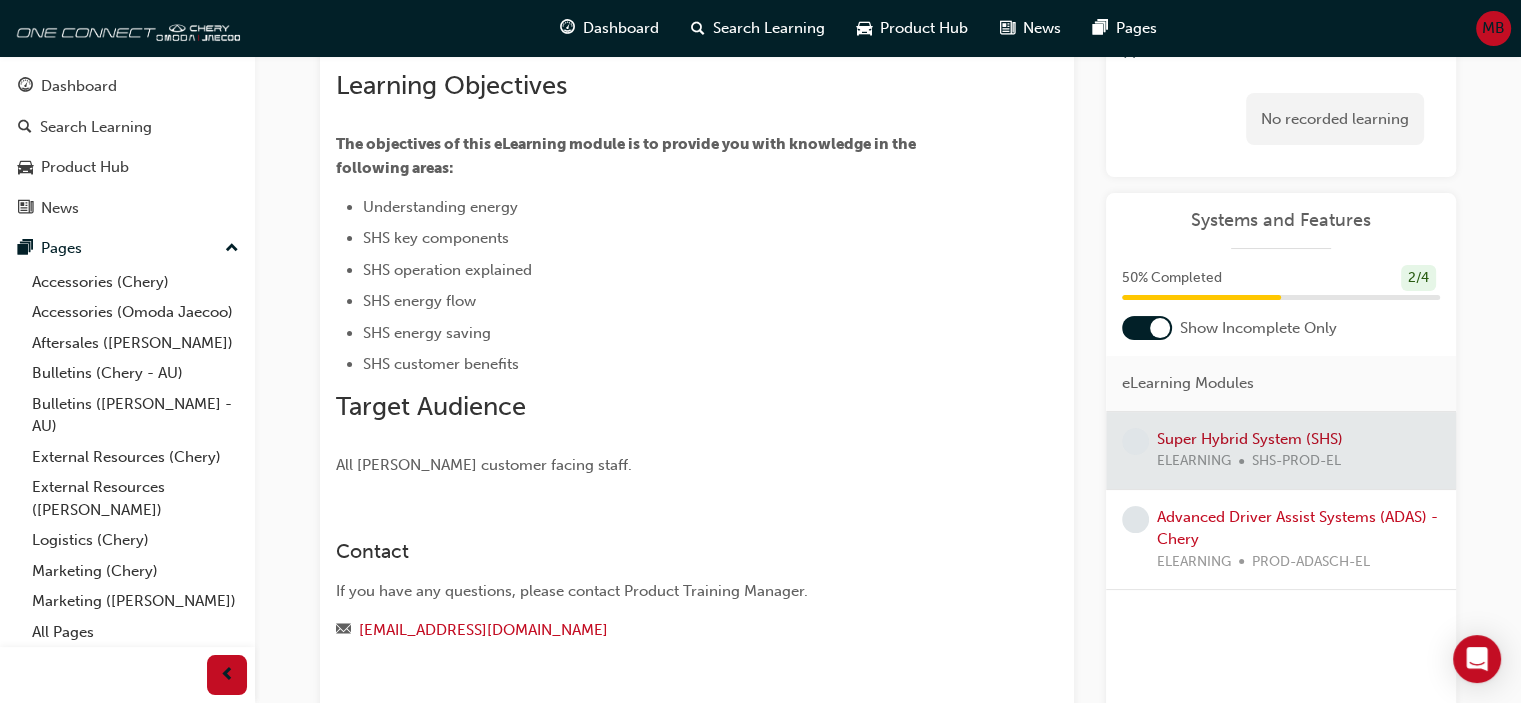 click at bounding box center [1147, 328] 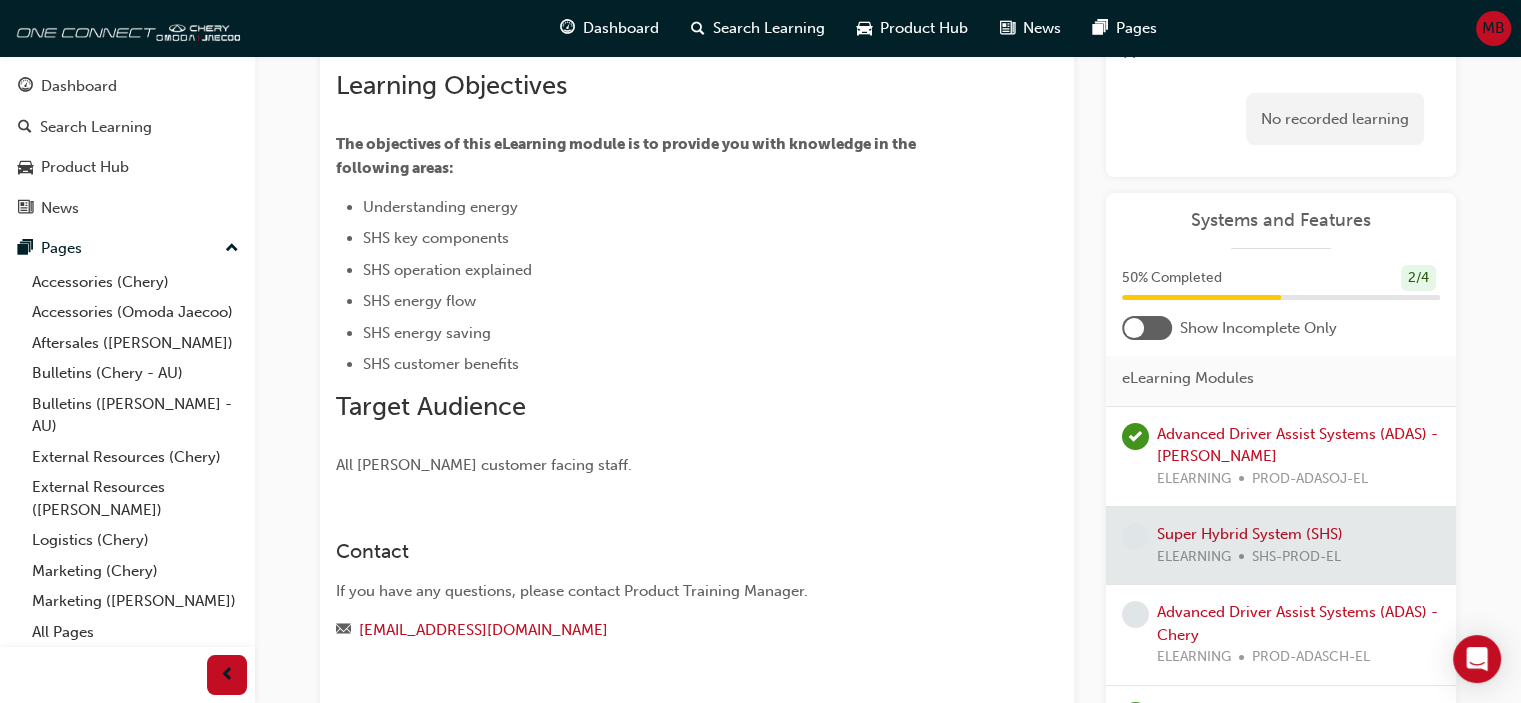 scroll, scrollTop: 11, scrollLeft: 0, axis: vertical 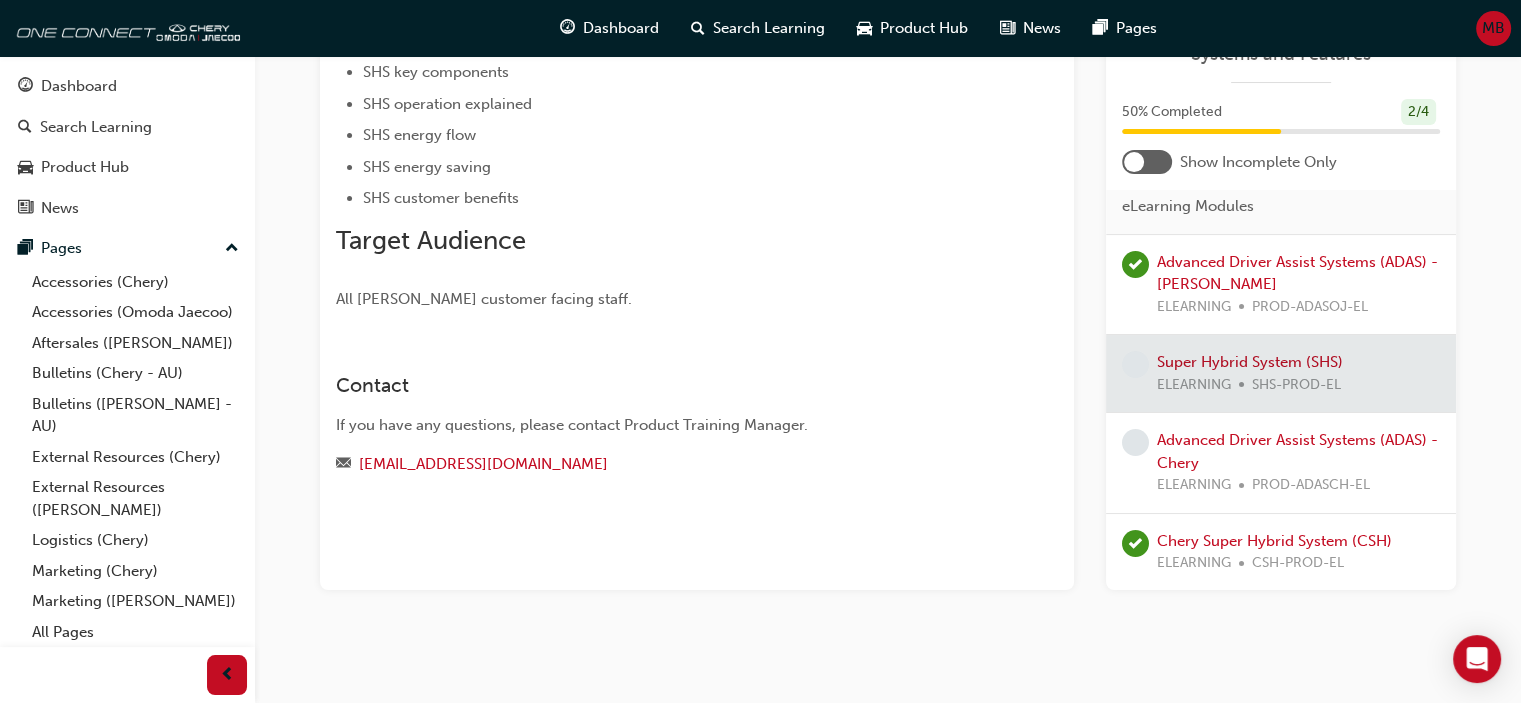 click at bounding box center (1281, 373) 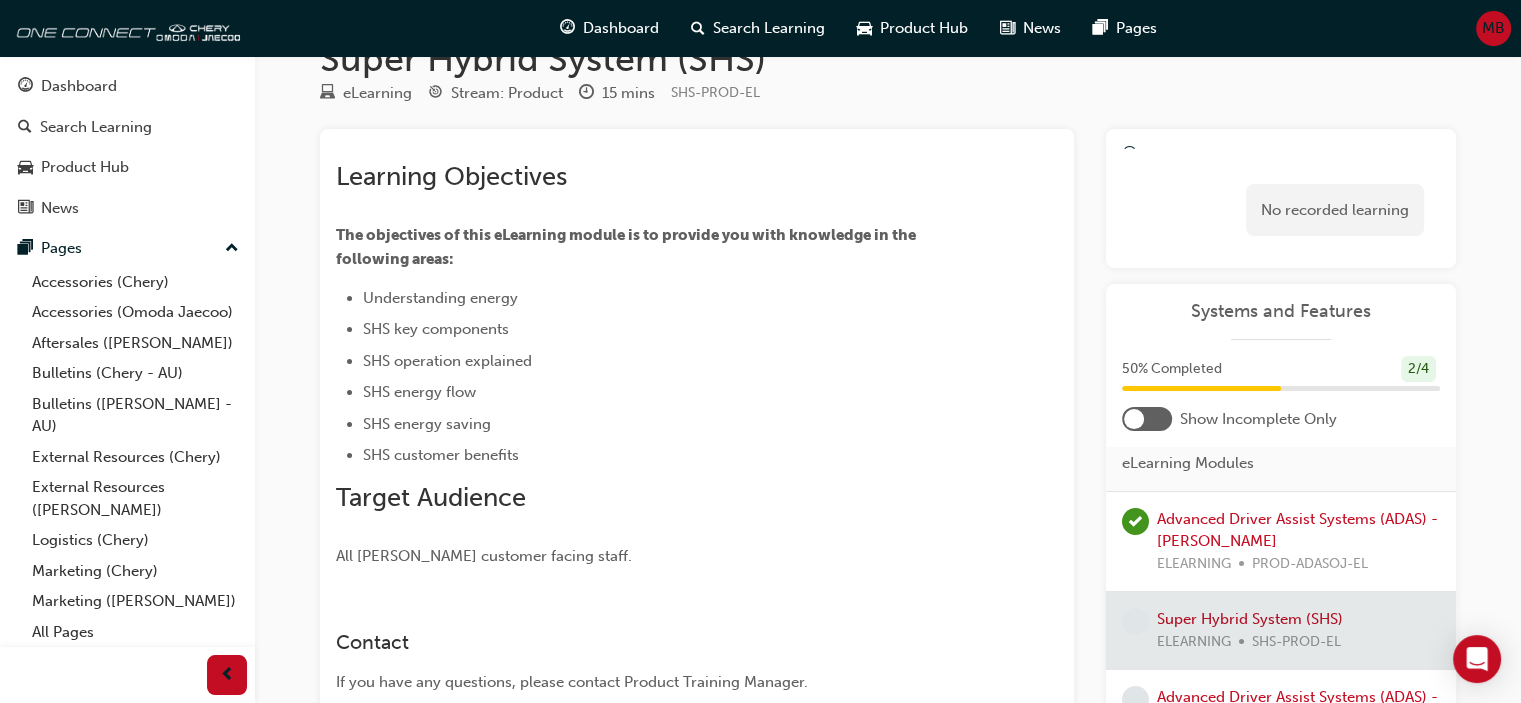 scroll, scrollTop: 0, scrollLeft: 0, axis: both 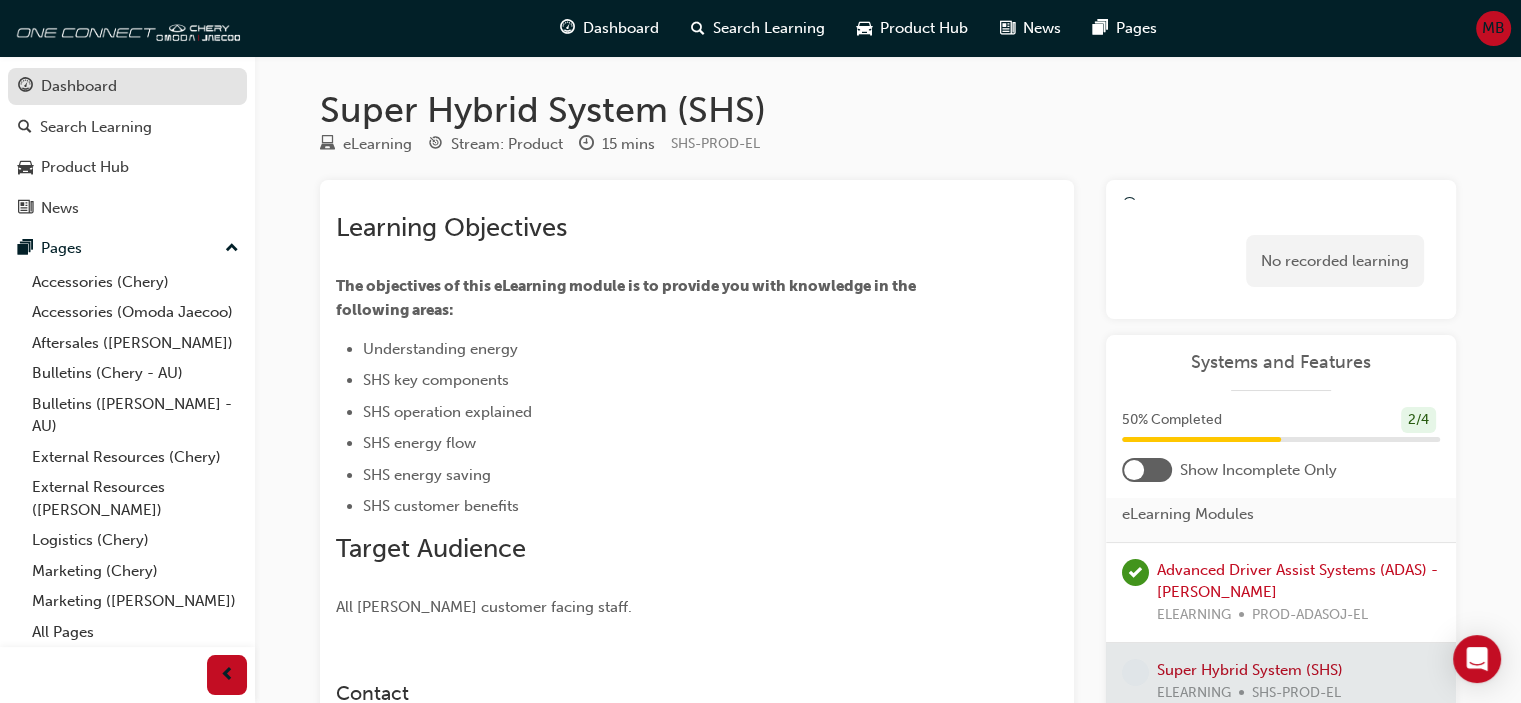 click on "Dashboard" at bounding box center (79, 86) 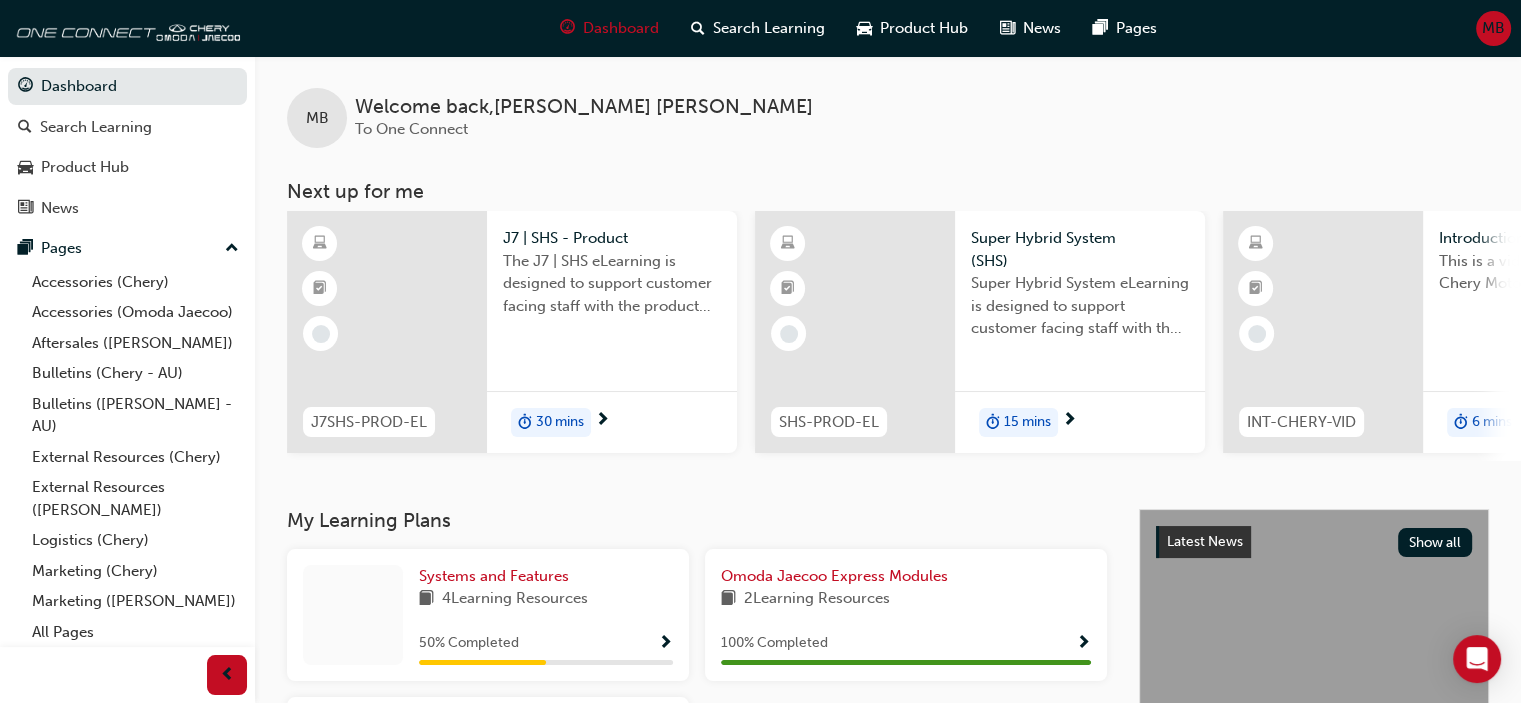 scroll, scrollTop: 333, scrollLeft: 0, axis: vertical 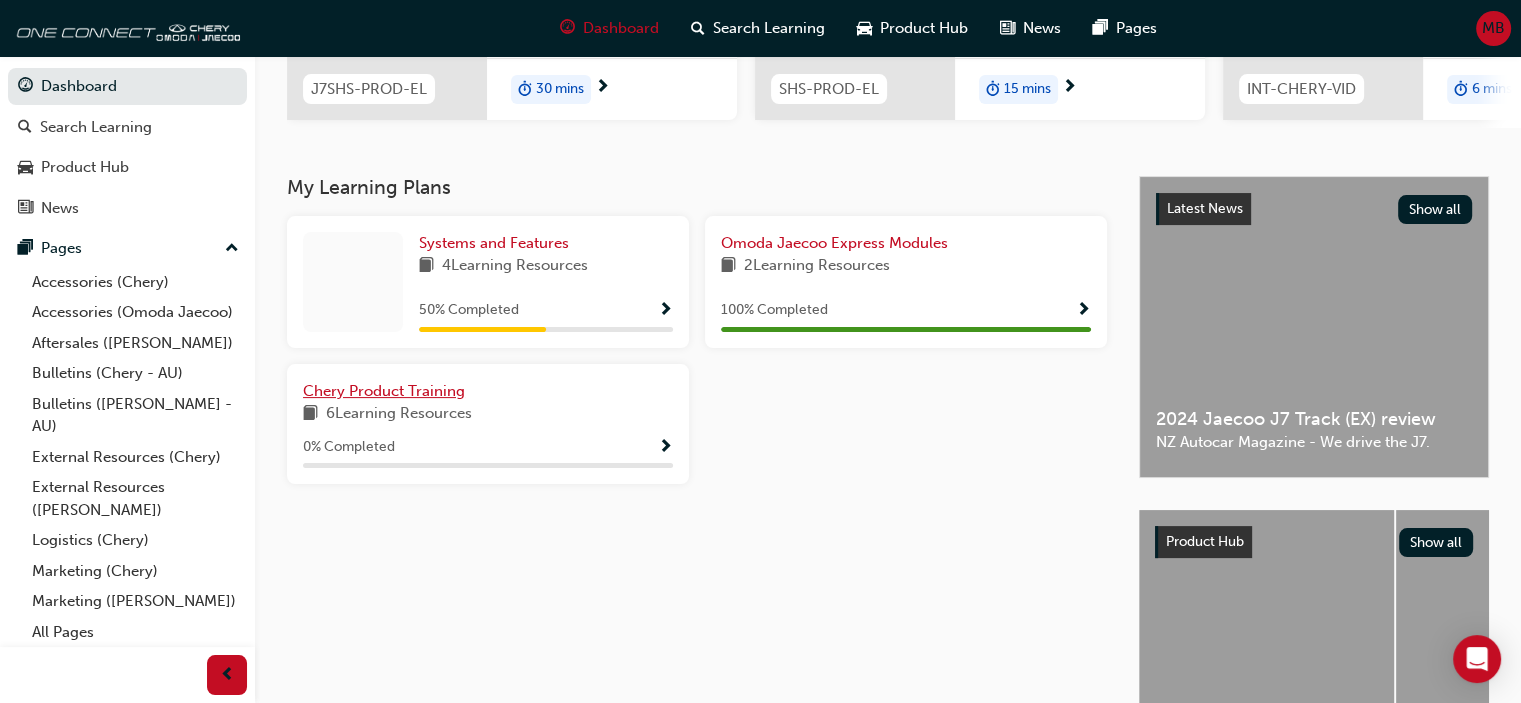click on "Chery Product Training" at bounding box center (384, 391) 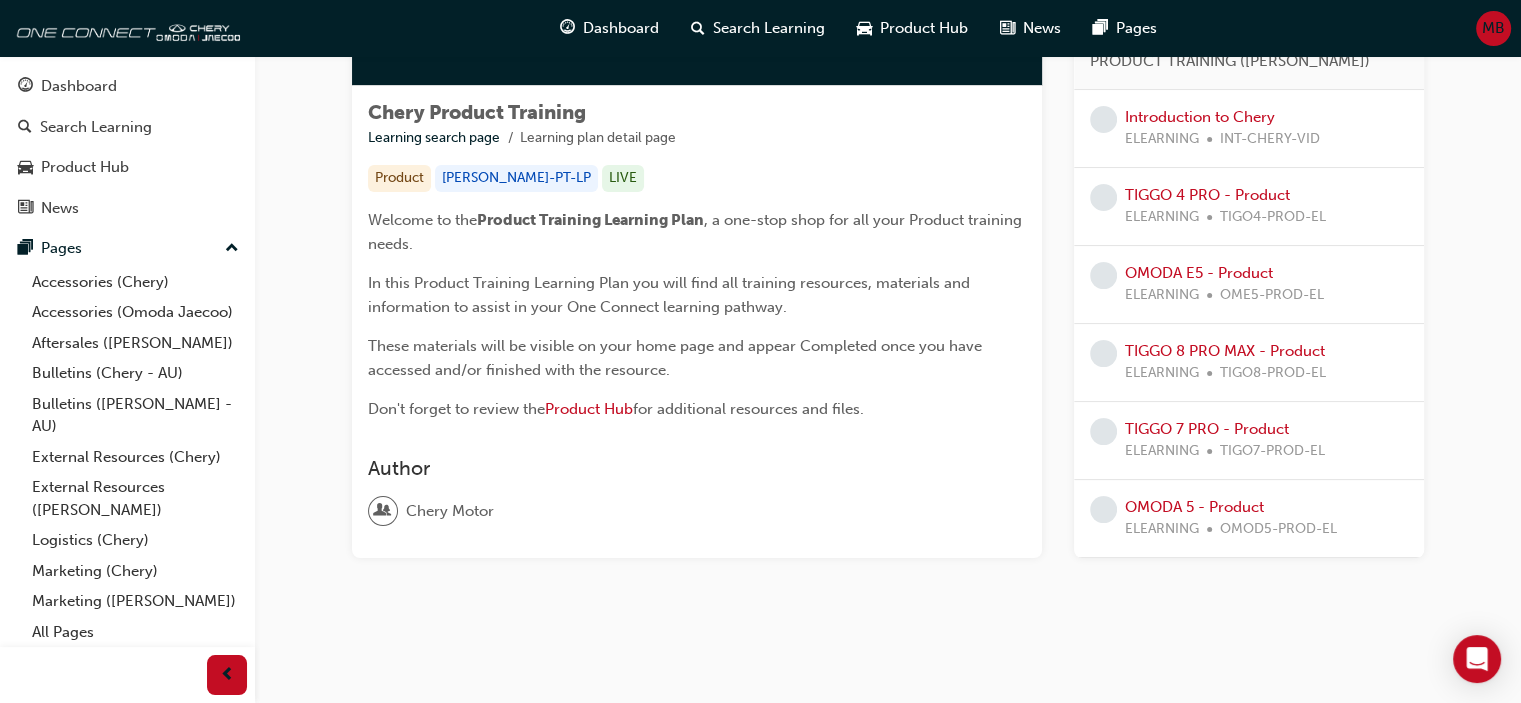 scroll, scrollTop: 0, scrollLeft: 0, axis: both 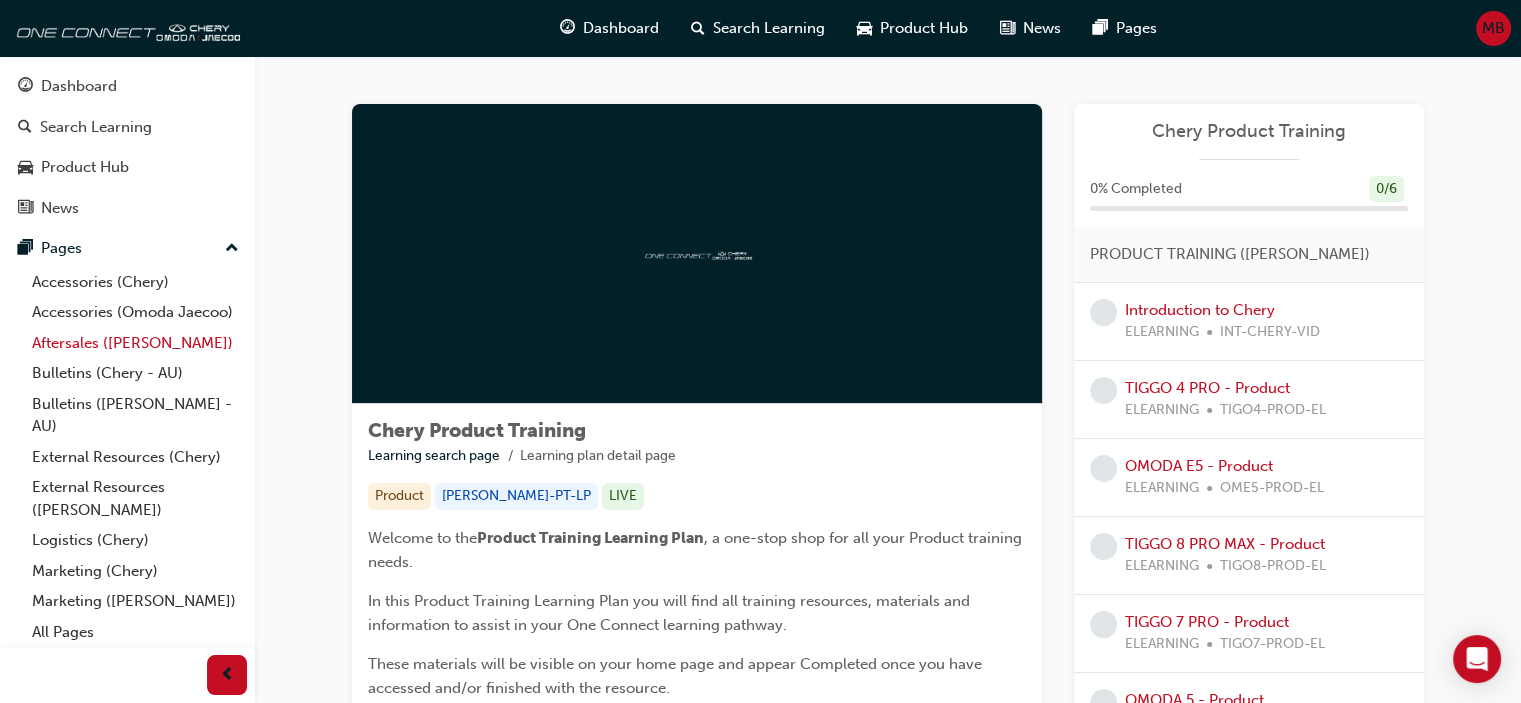 click on "Aftersales ([PERSON_NAME])" at bounding box center (135, 343) 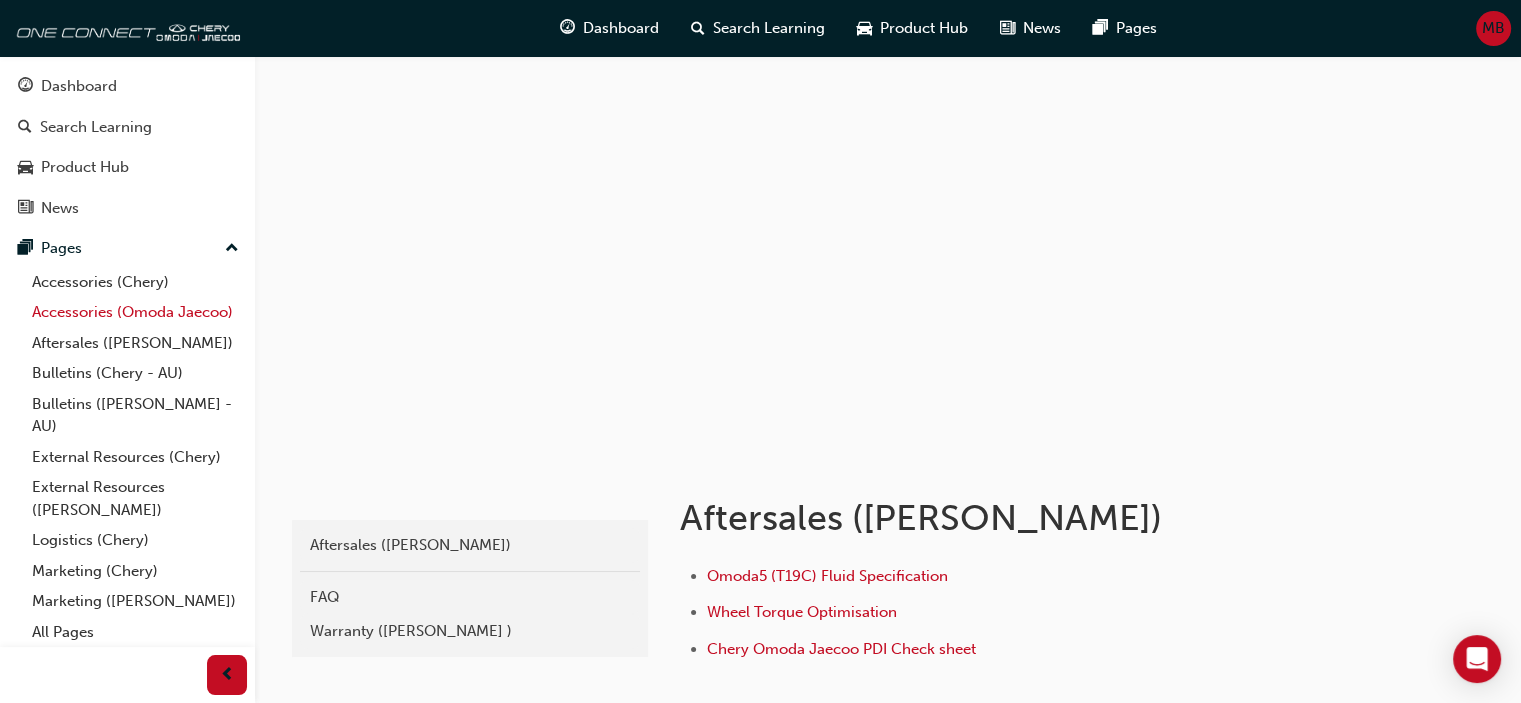 click on "Accessories (Omoda Jaecoo)" at bounding box center (135, 312) 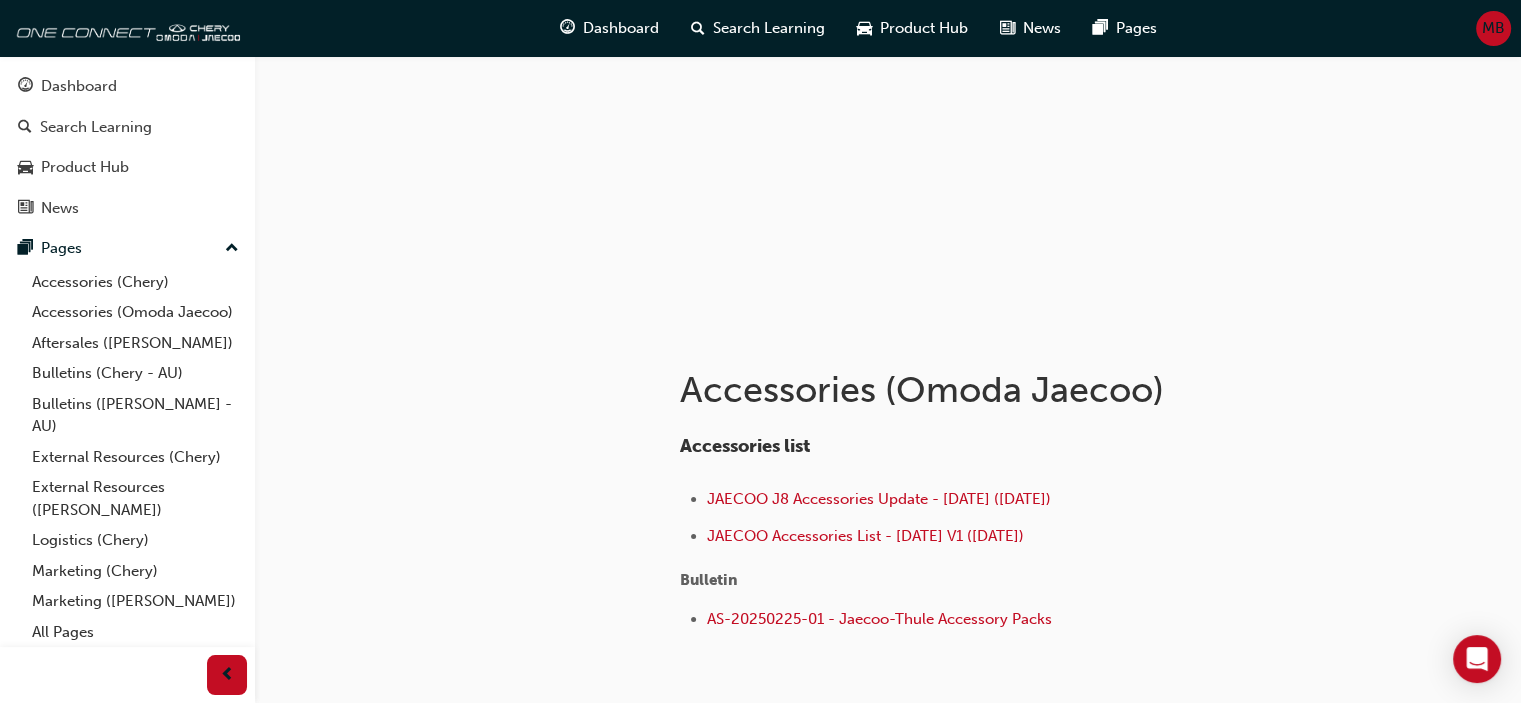 scroll, scrollTop: 166, scrollLeft: 0, axis: vertical 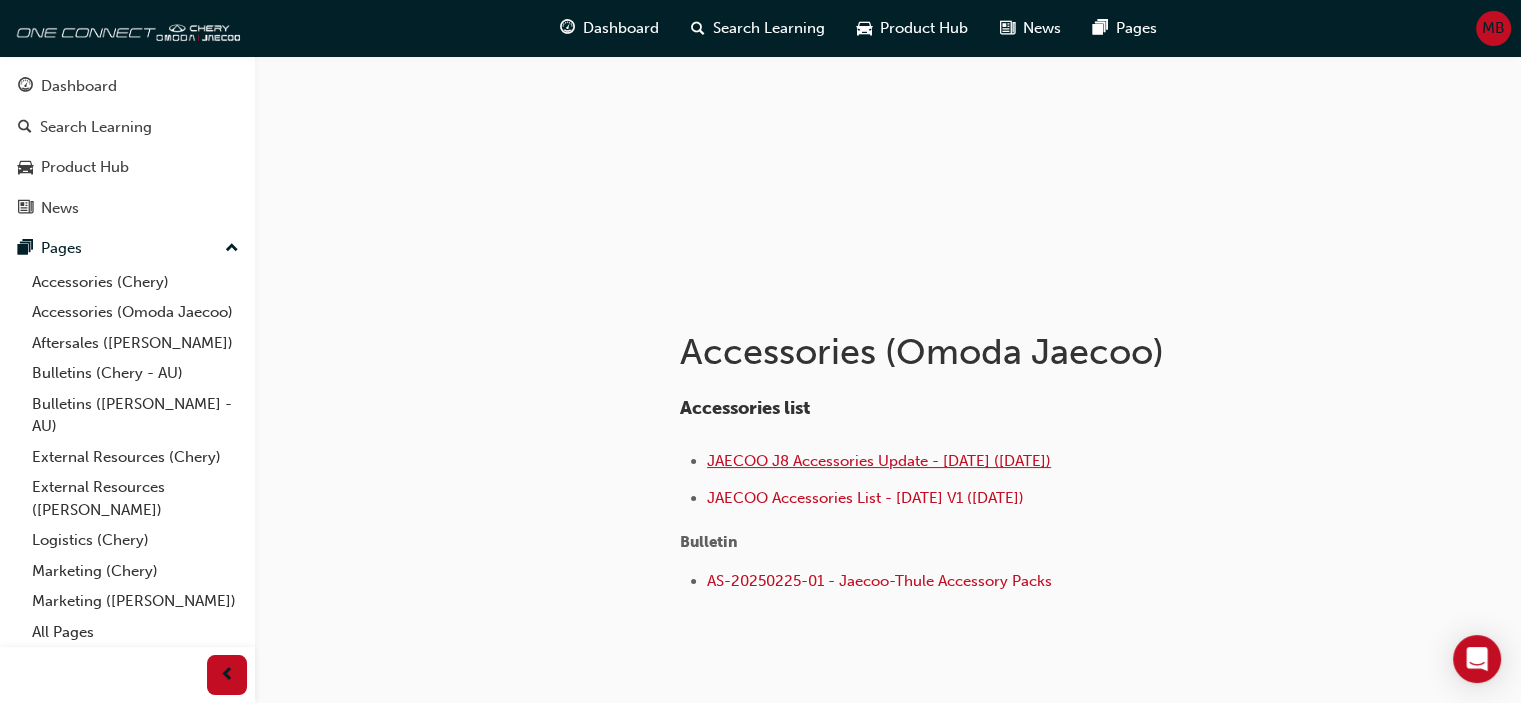 click on "JAECOO J8 Accessories Update - Jul 25 (08.07.25)" at bounding box center [879, 461] 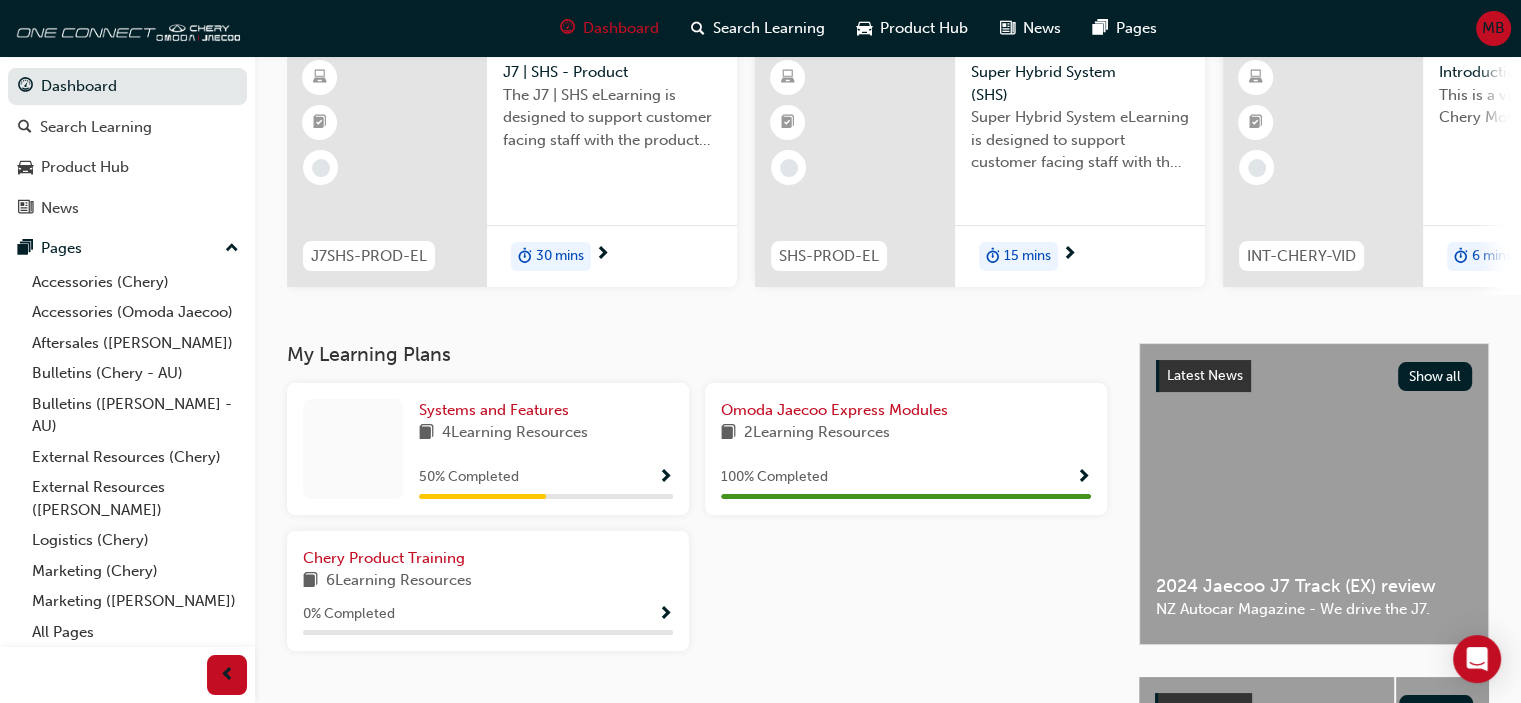 scroll, scrollTop: 333, scrollLeft: 0, axis: vertical 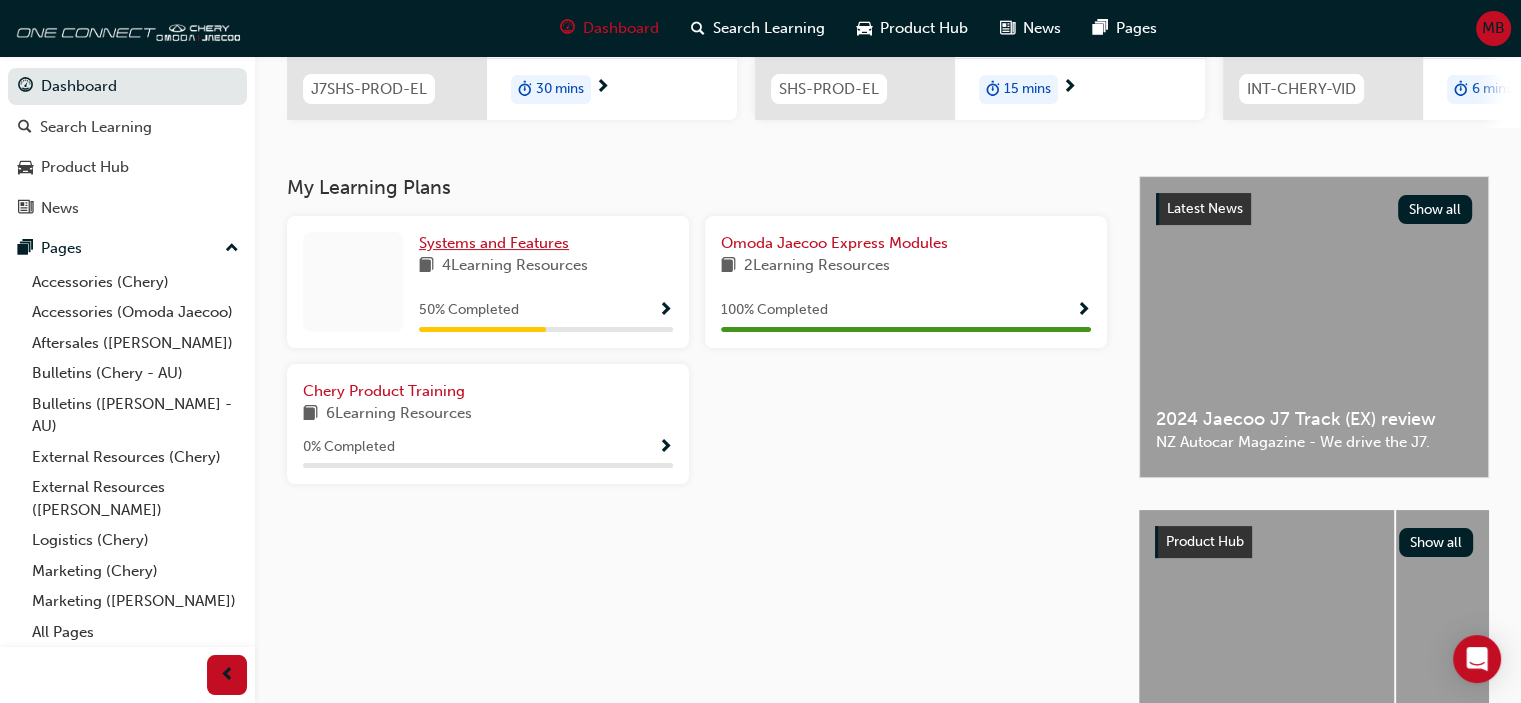 click on "Systems and Features" at bounding box center (494, 243) 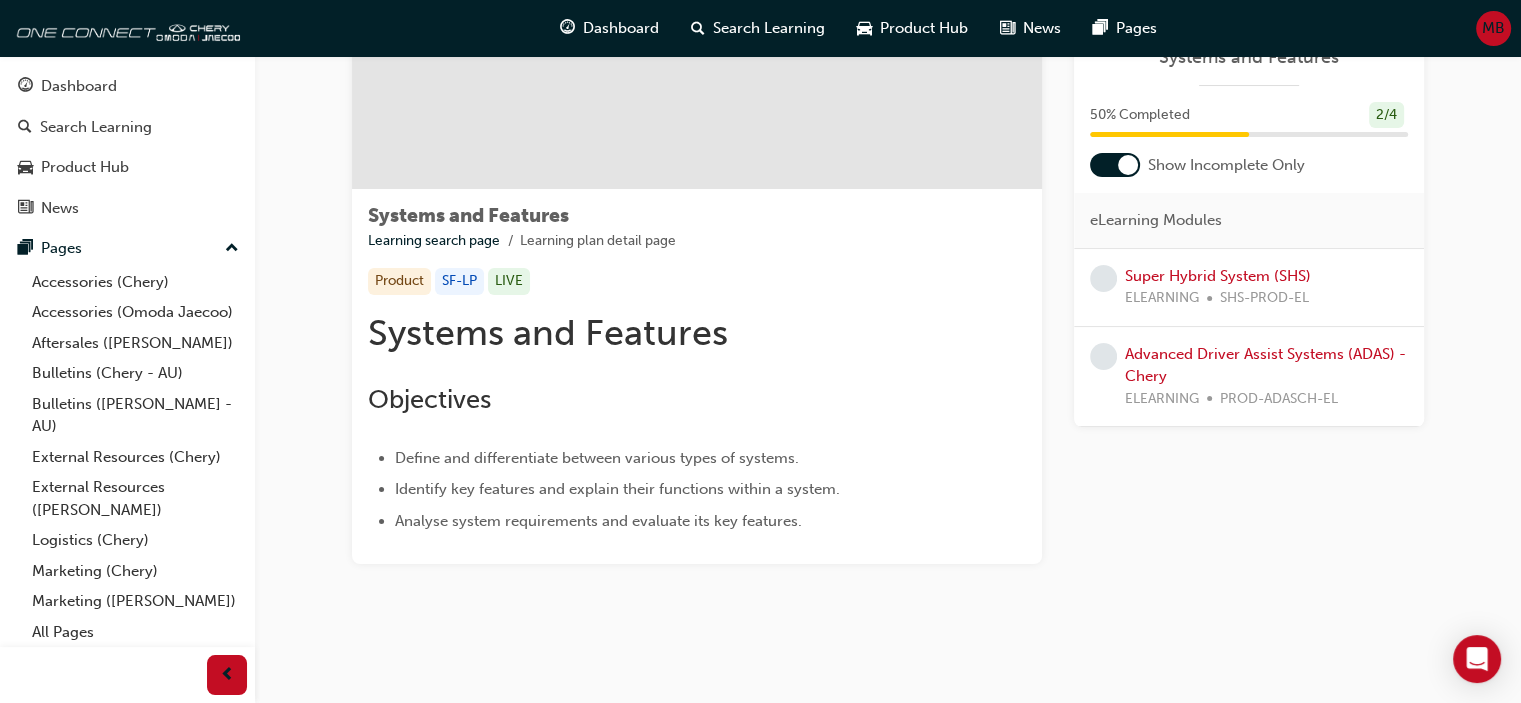 scroll, scrollTop: 221, scrollLeft: 0, axis: vertical 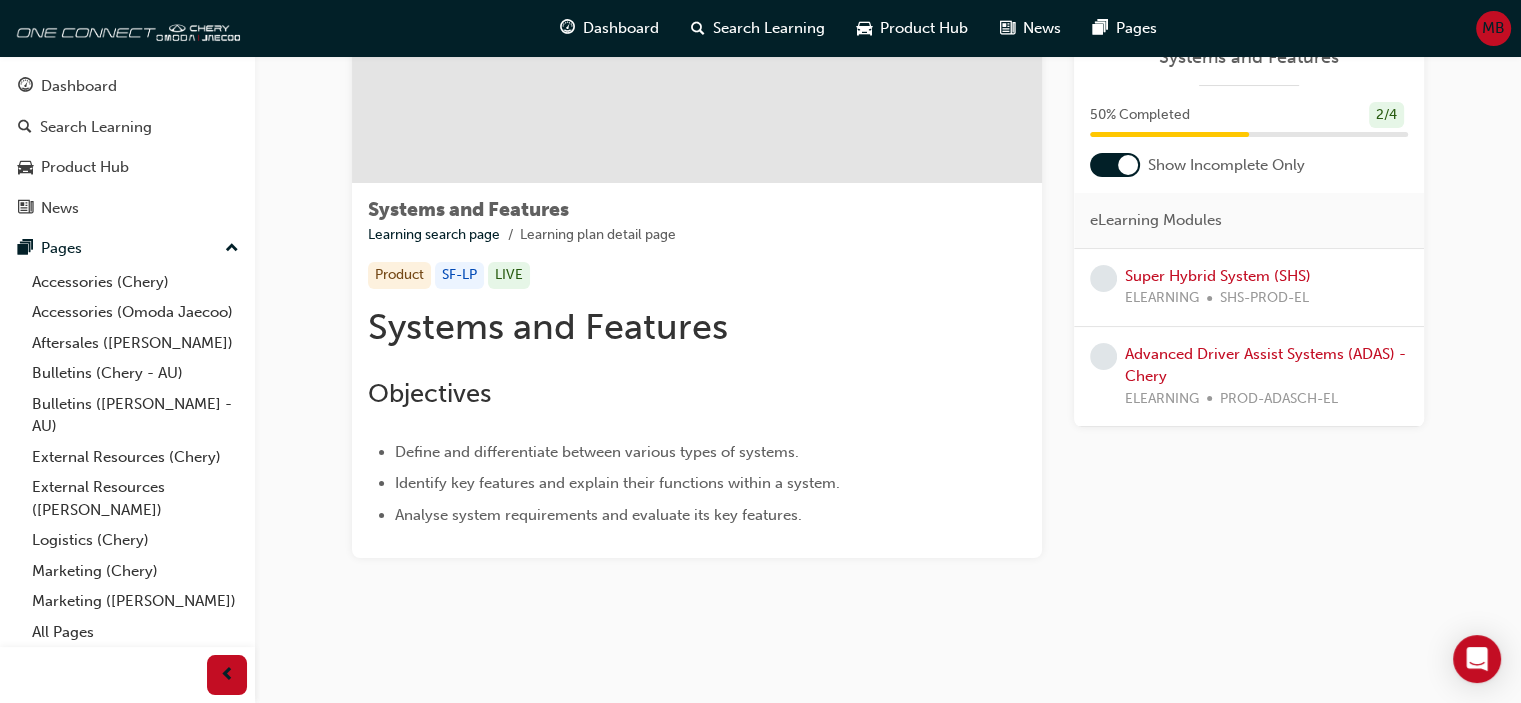 click at bounding box center [1115, 165] 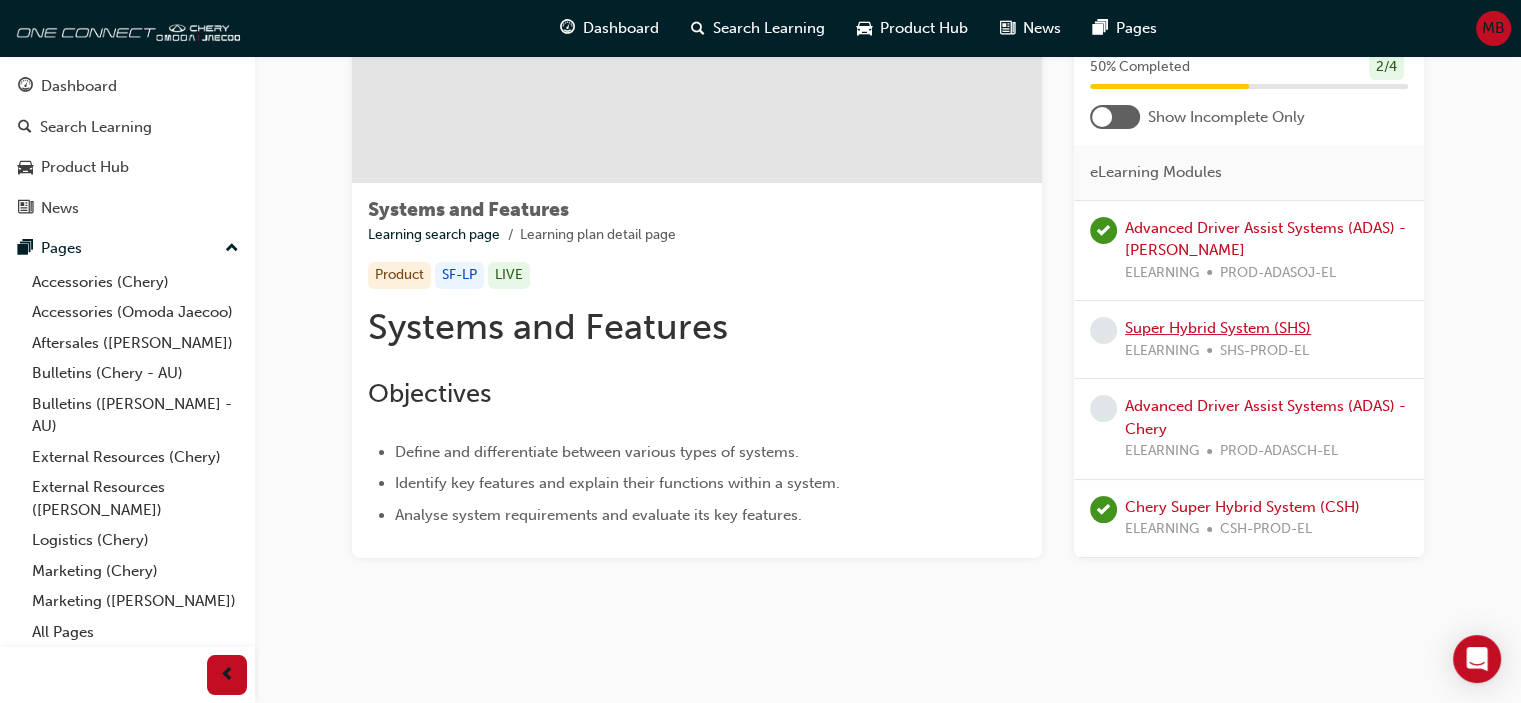 click on "Super Hybrid System (SHS)" at bounding box center [1218, 328] 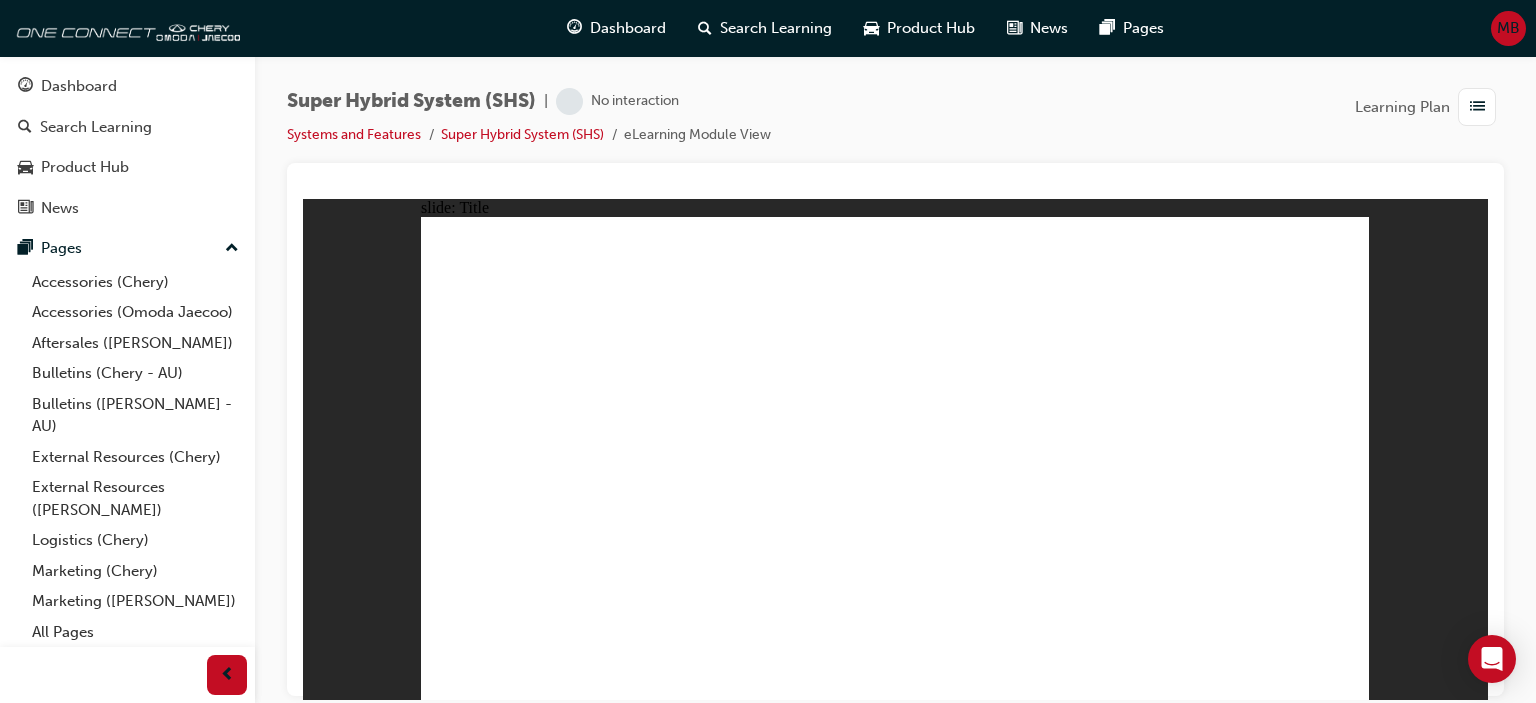 scroll, scrollTop: 0, scrollLeft: 0, axis: both 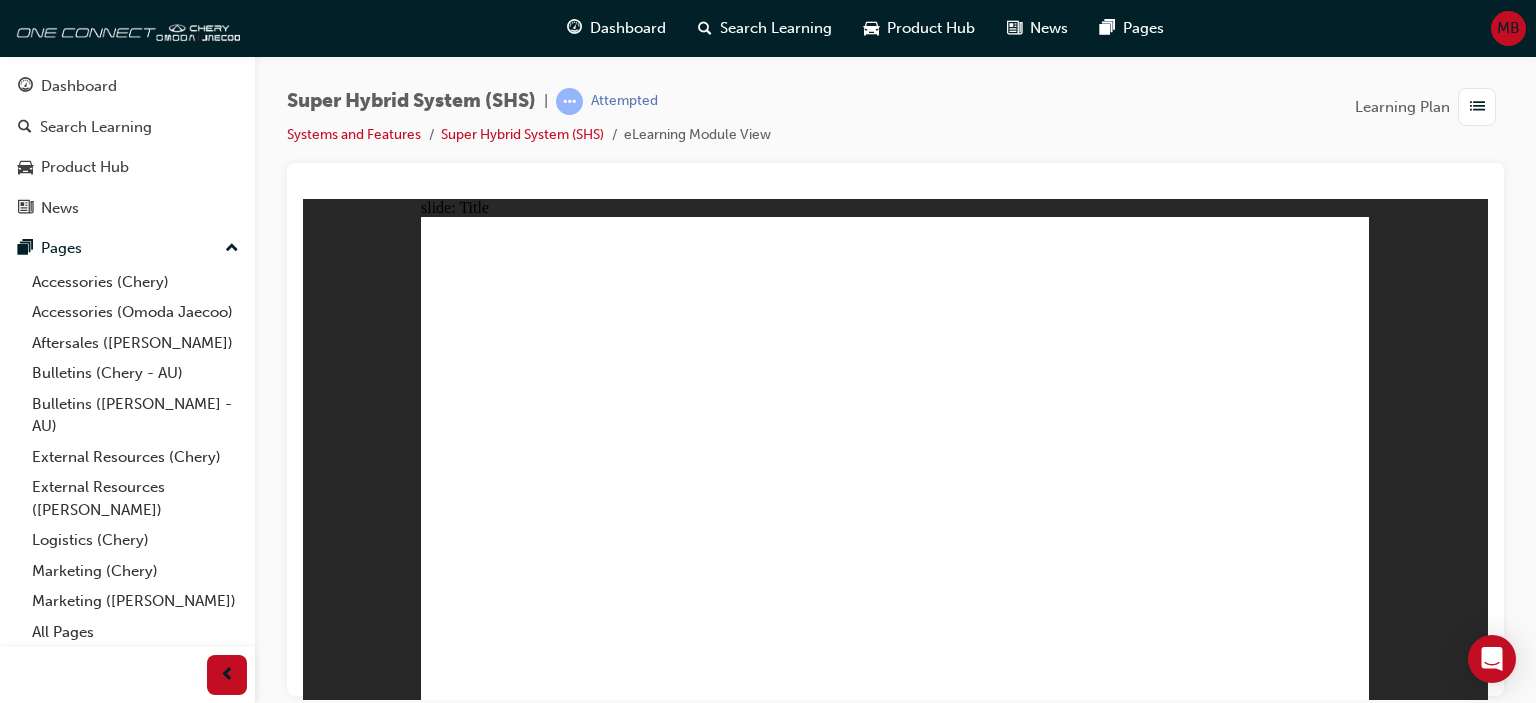 click 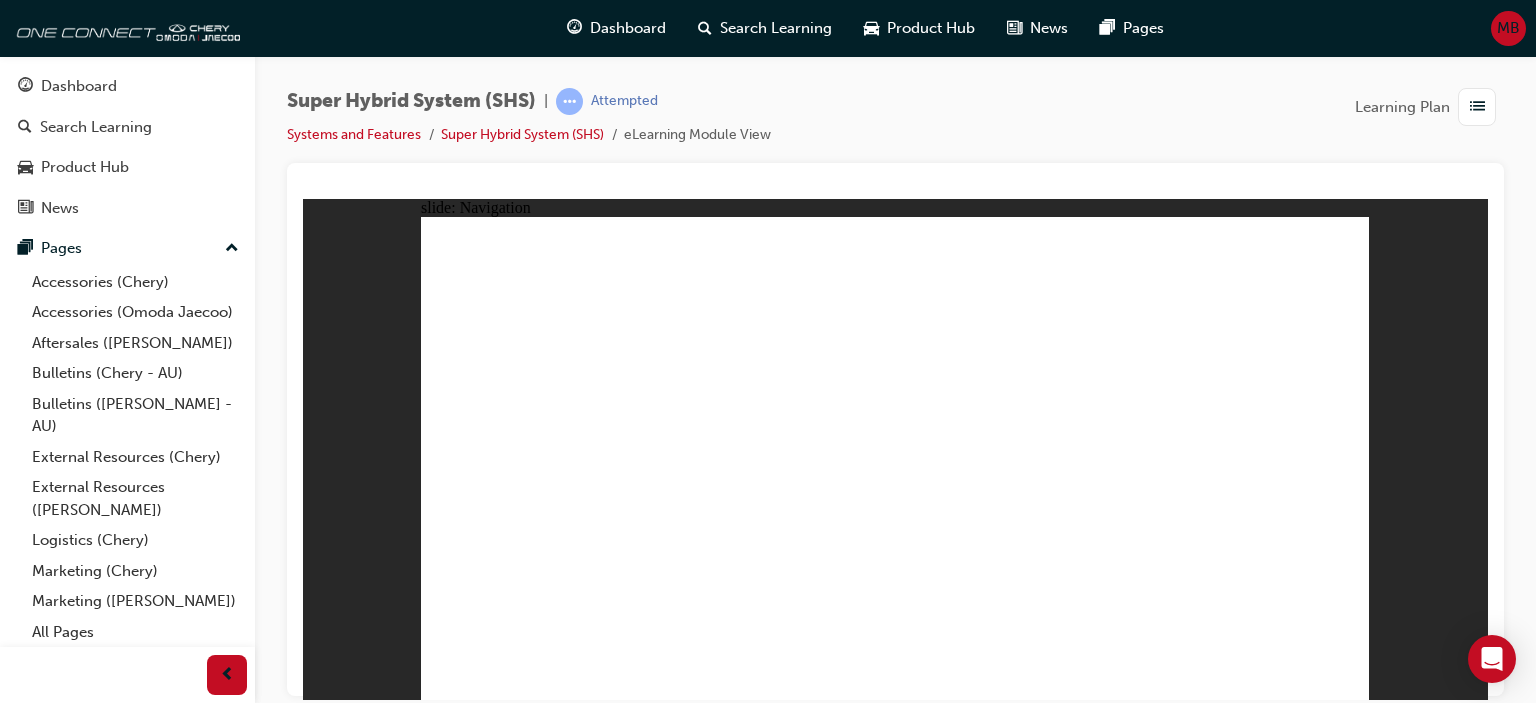 click 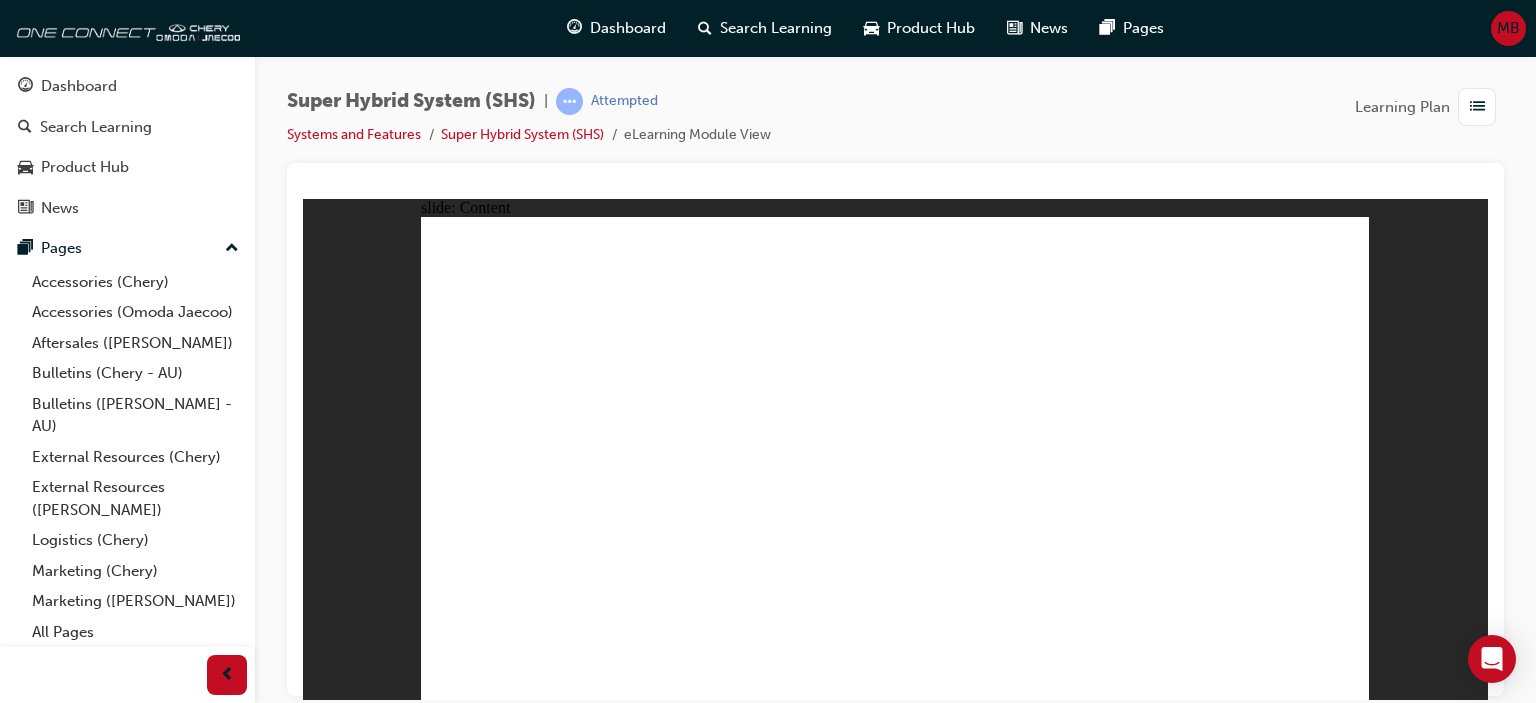 click 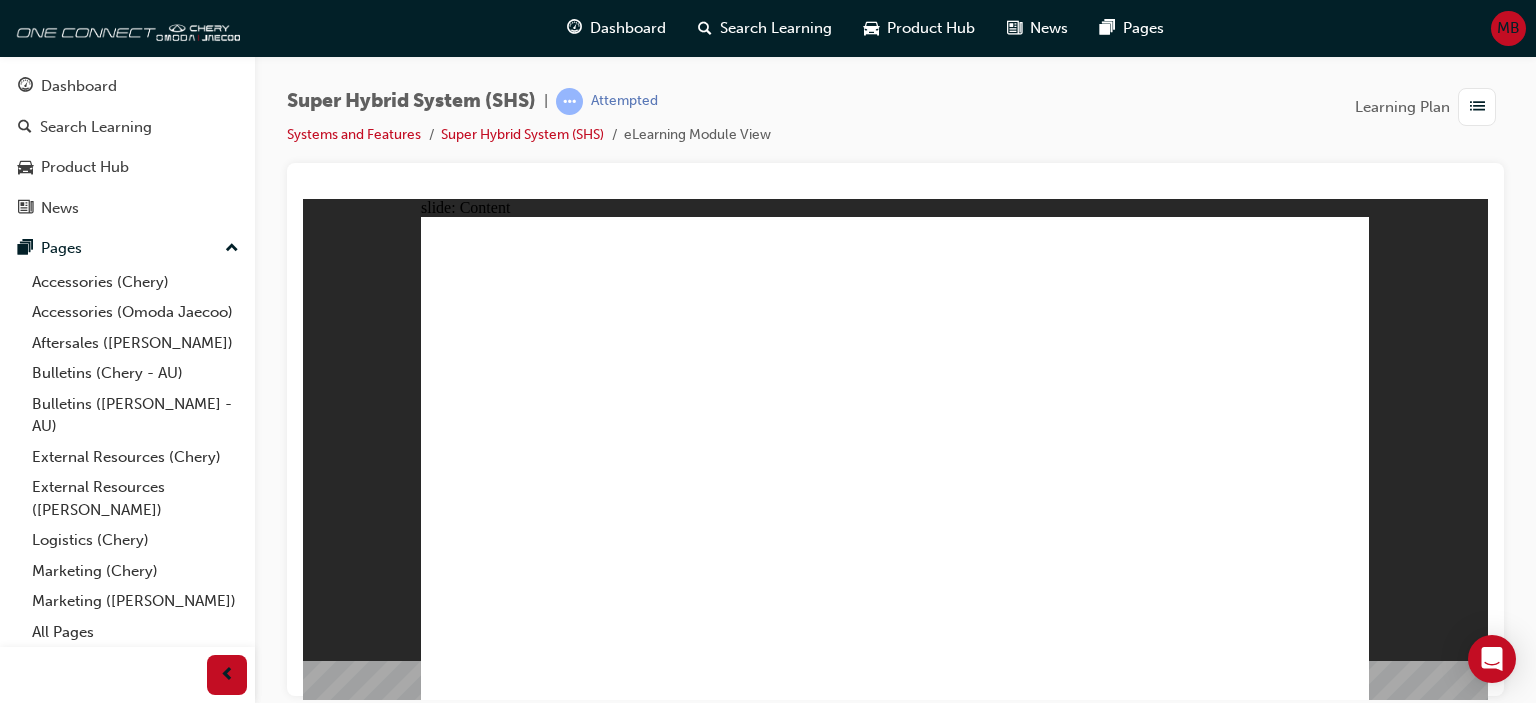 click 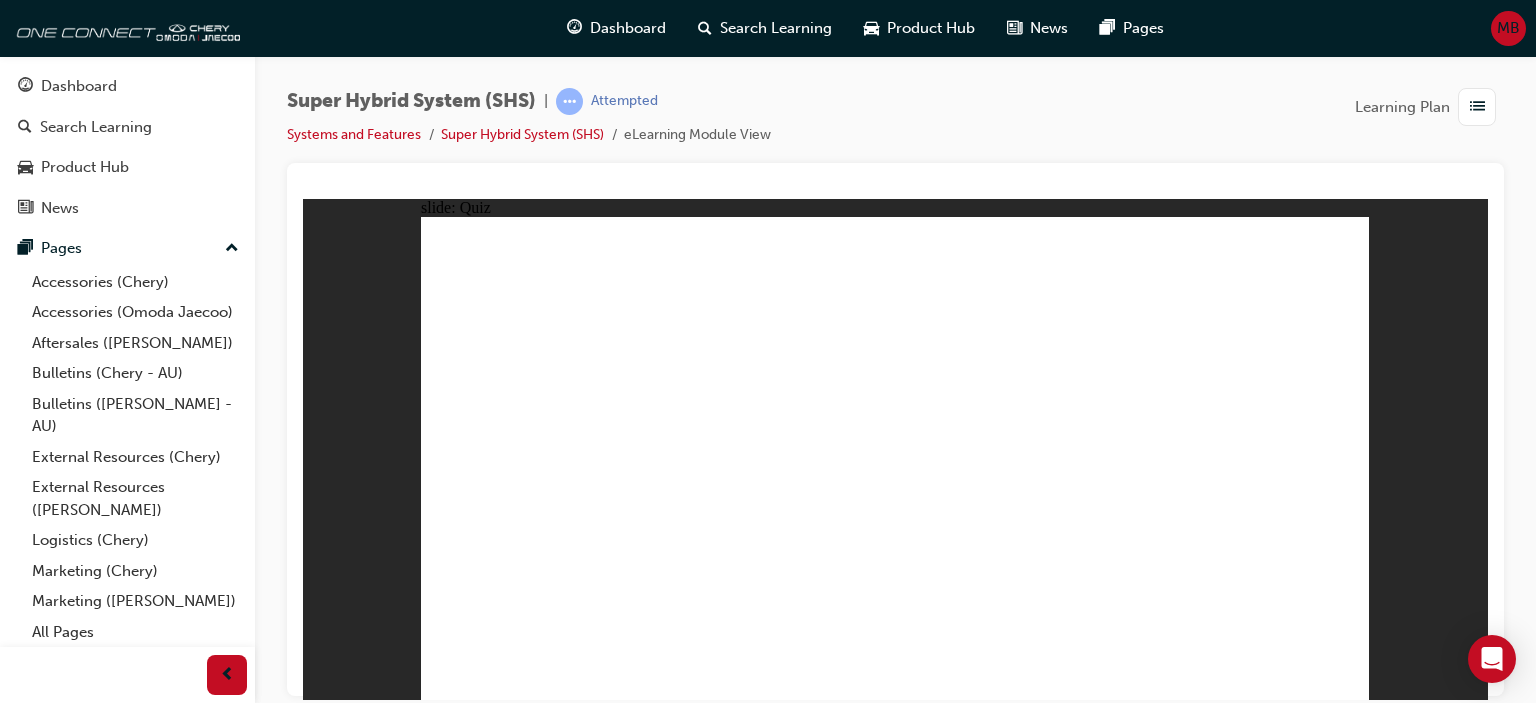 click 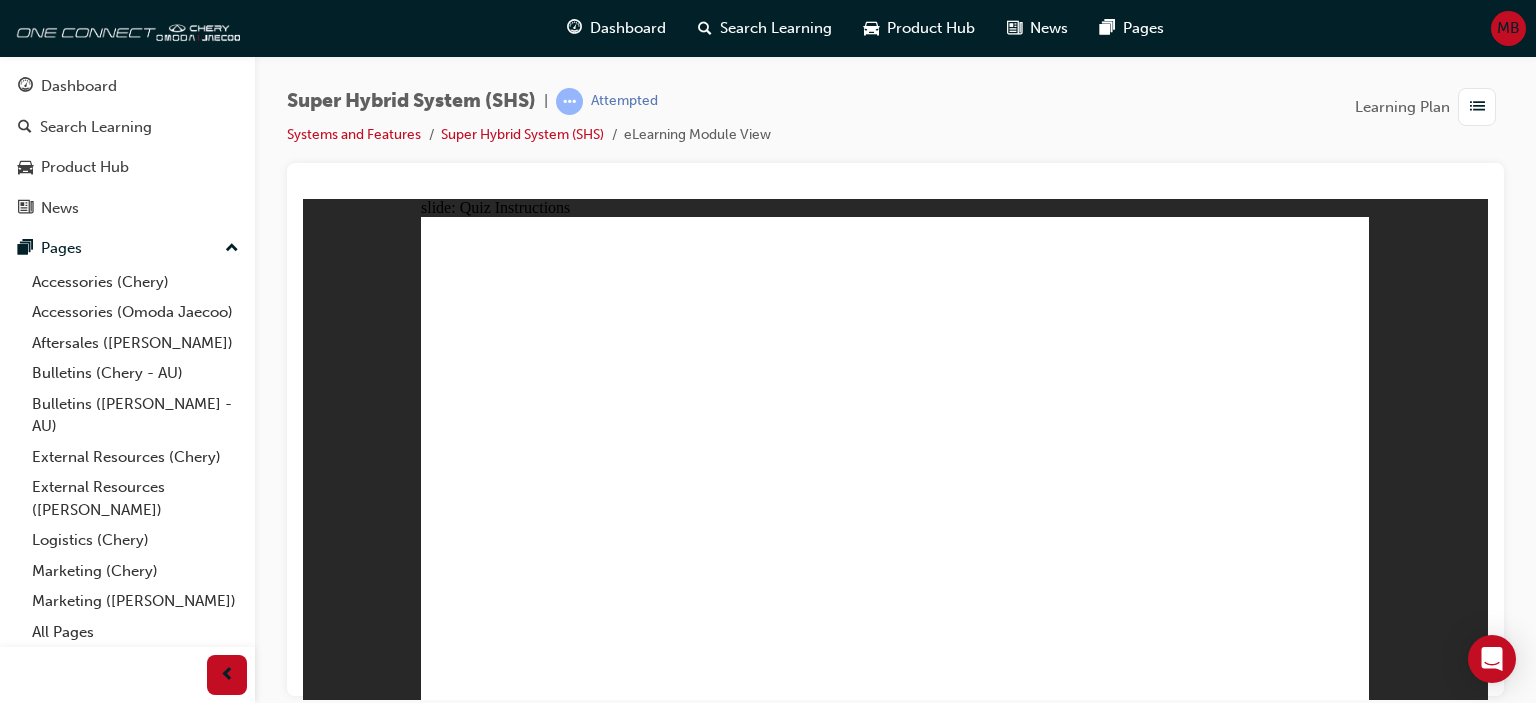 click 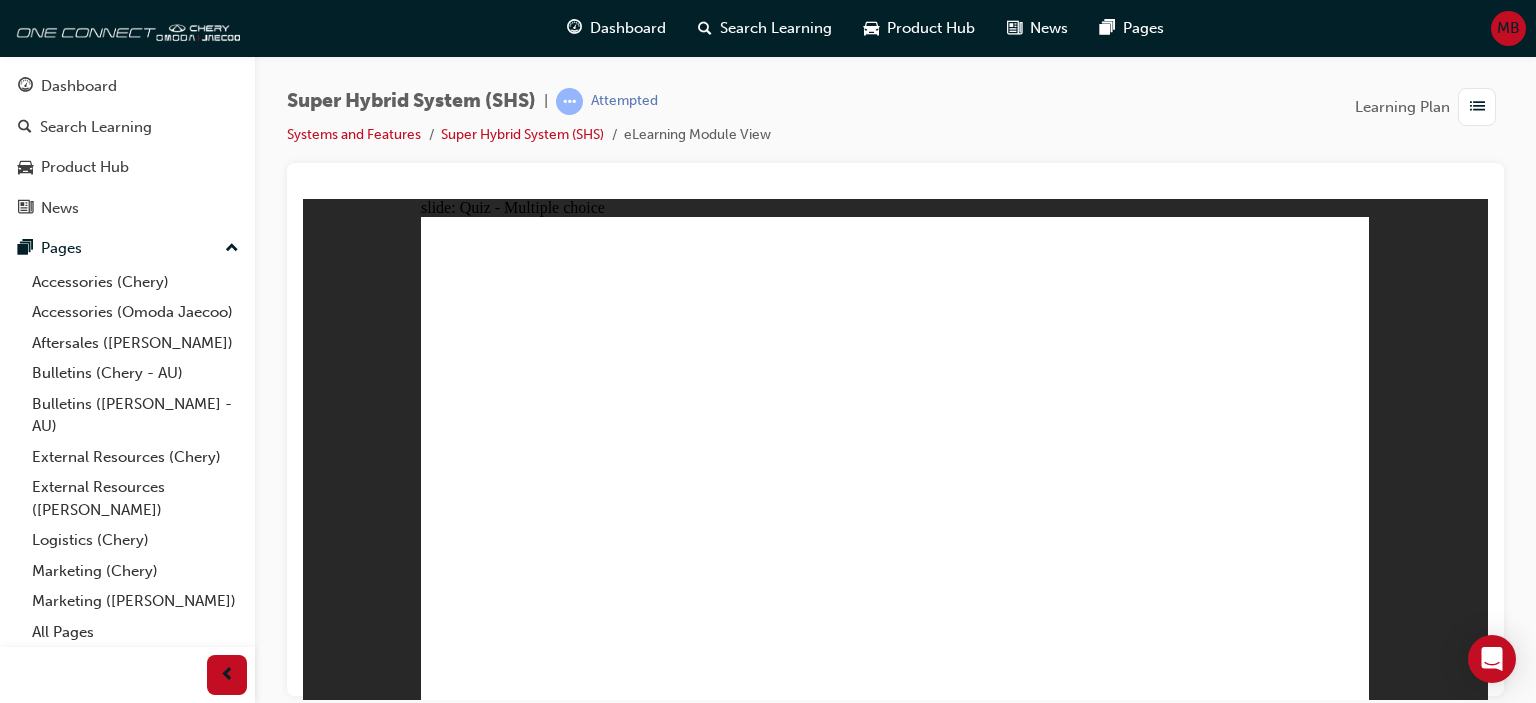 click 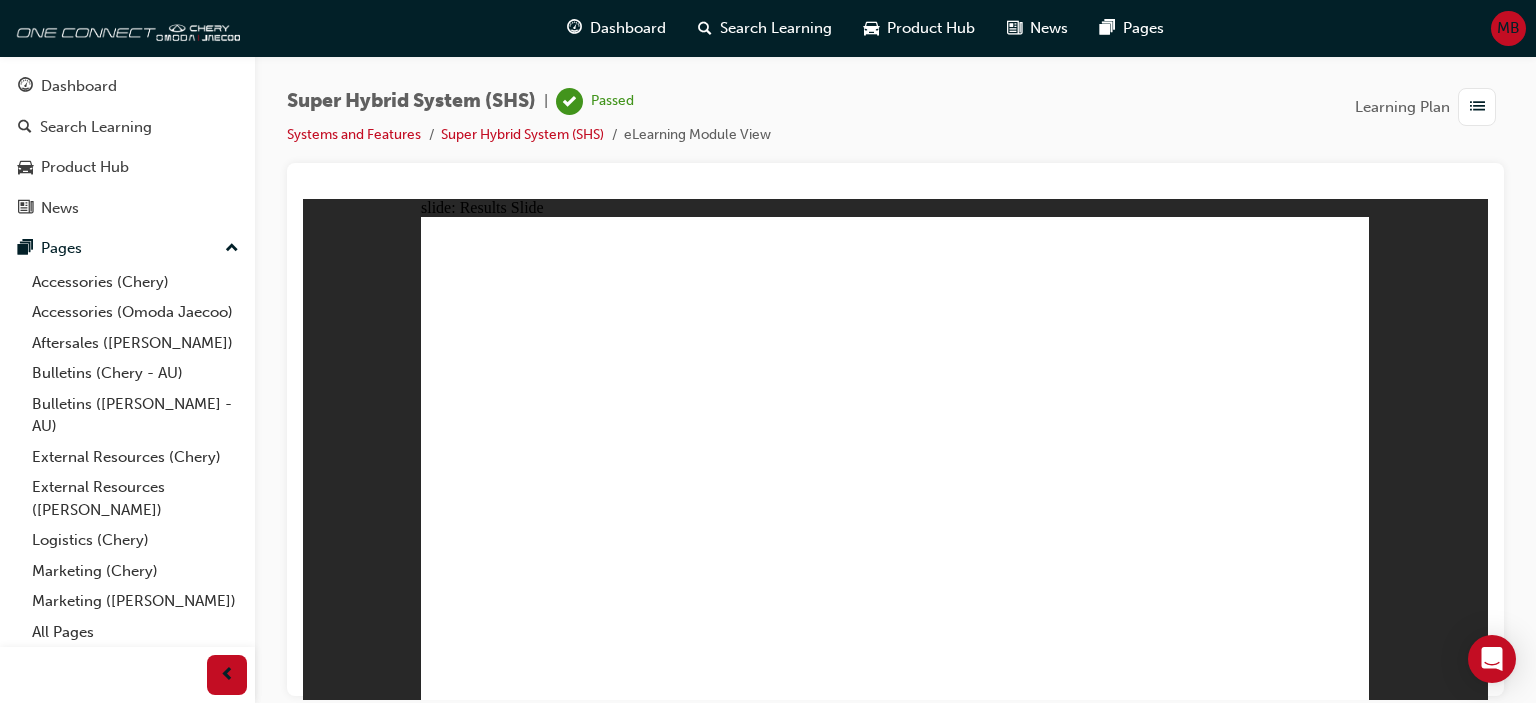 click 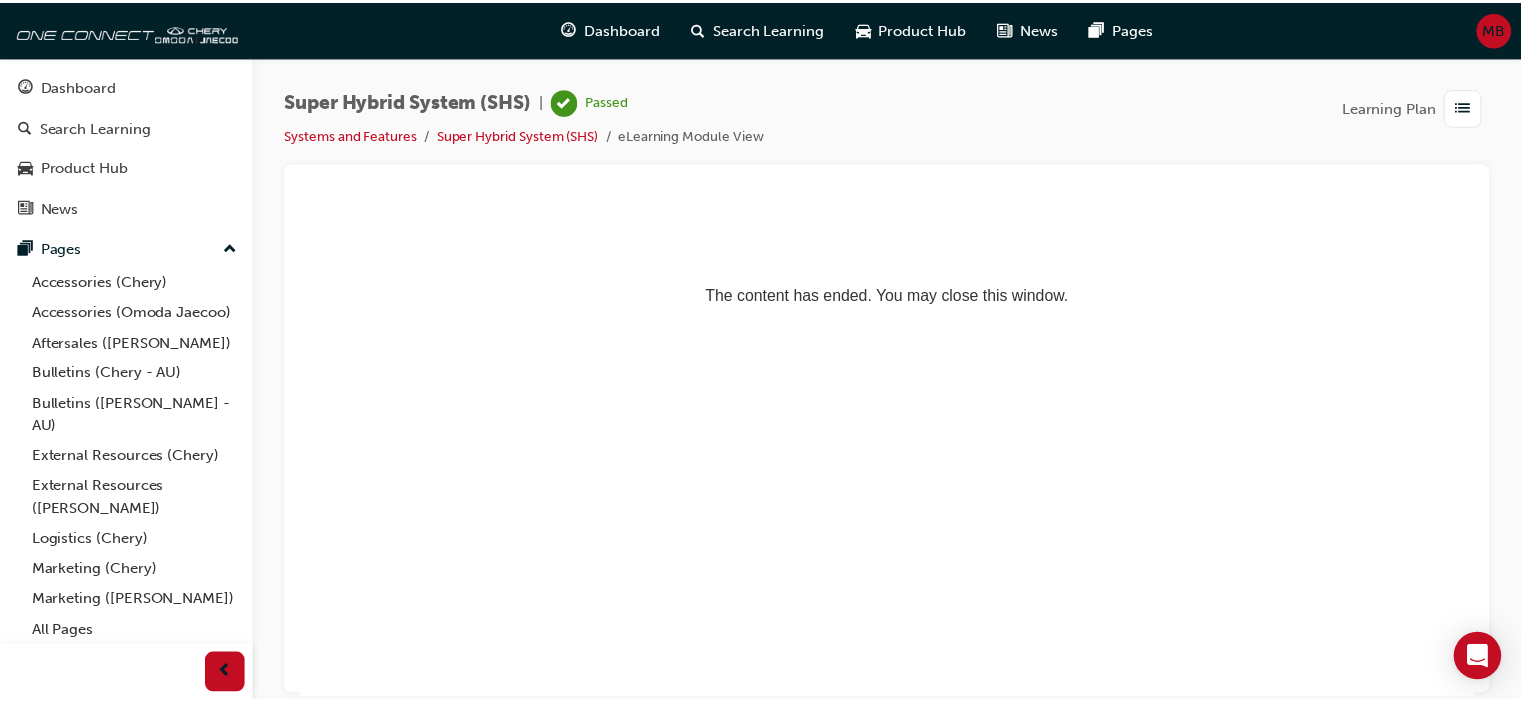 scroll, scrollTop: 0, scrollLeft: 0, axis: both 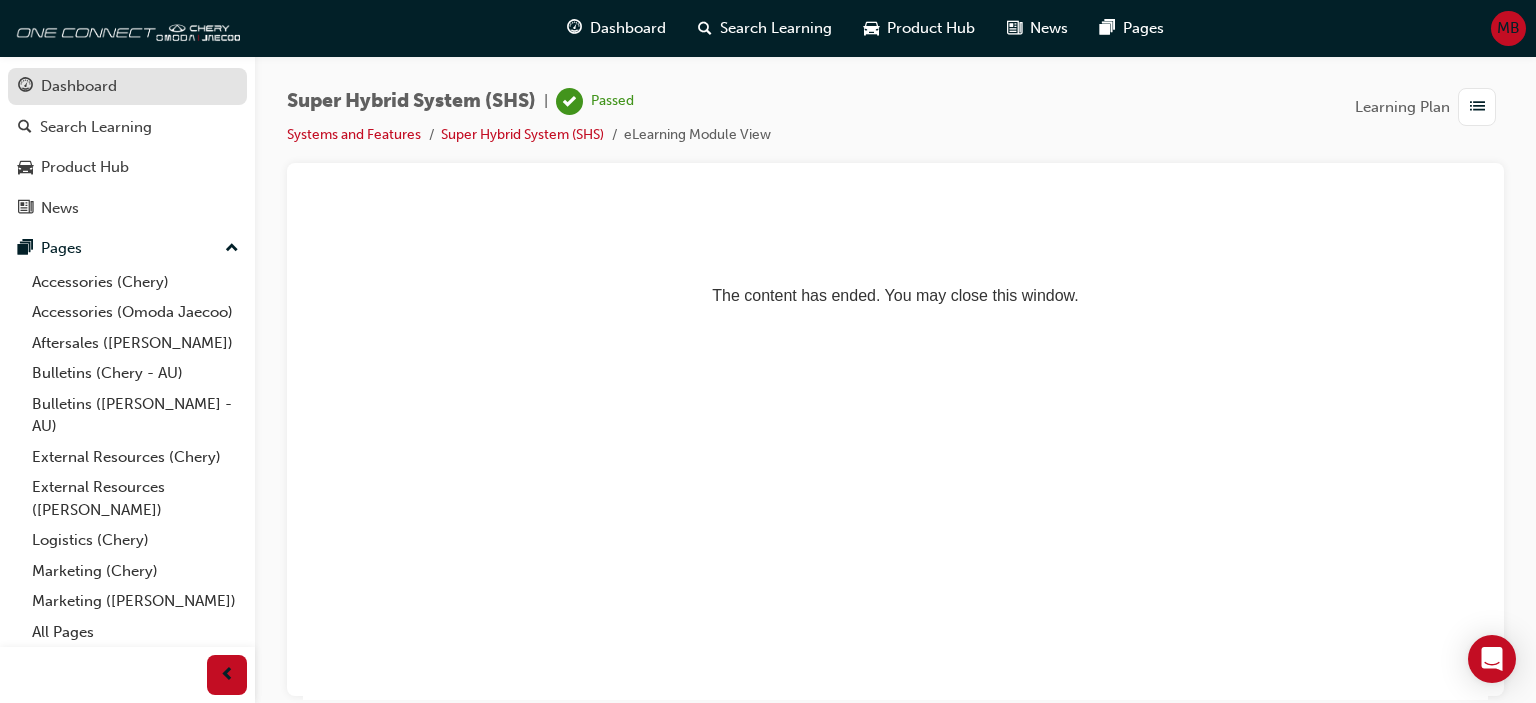 click on "Dashboard" at bounding box center [79, 86] 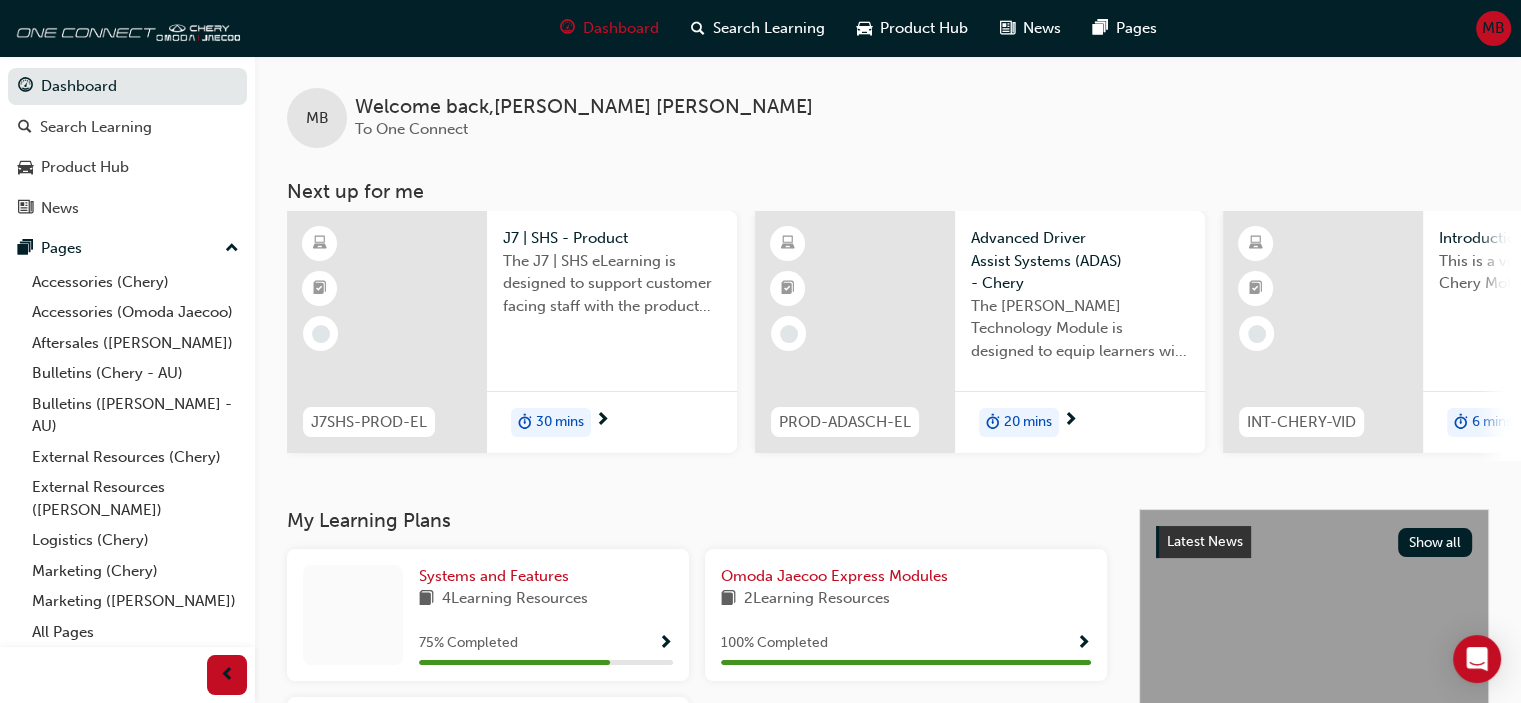 scroll, scrollTop: 333, scrollLeft: 0, axis: vertical 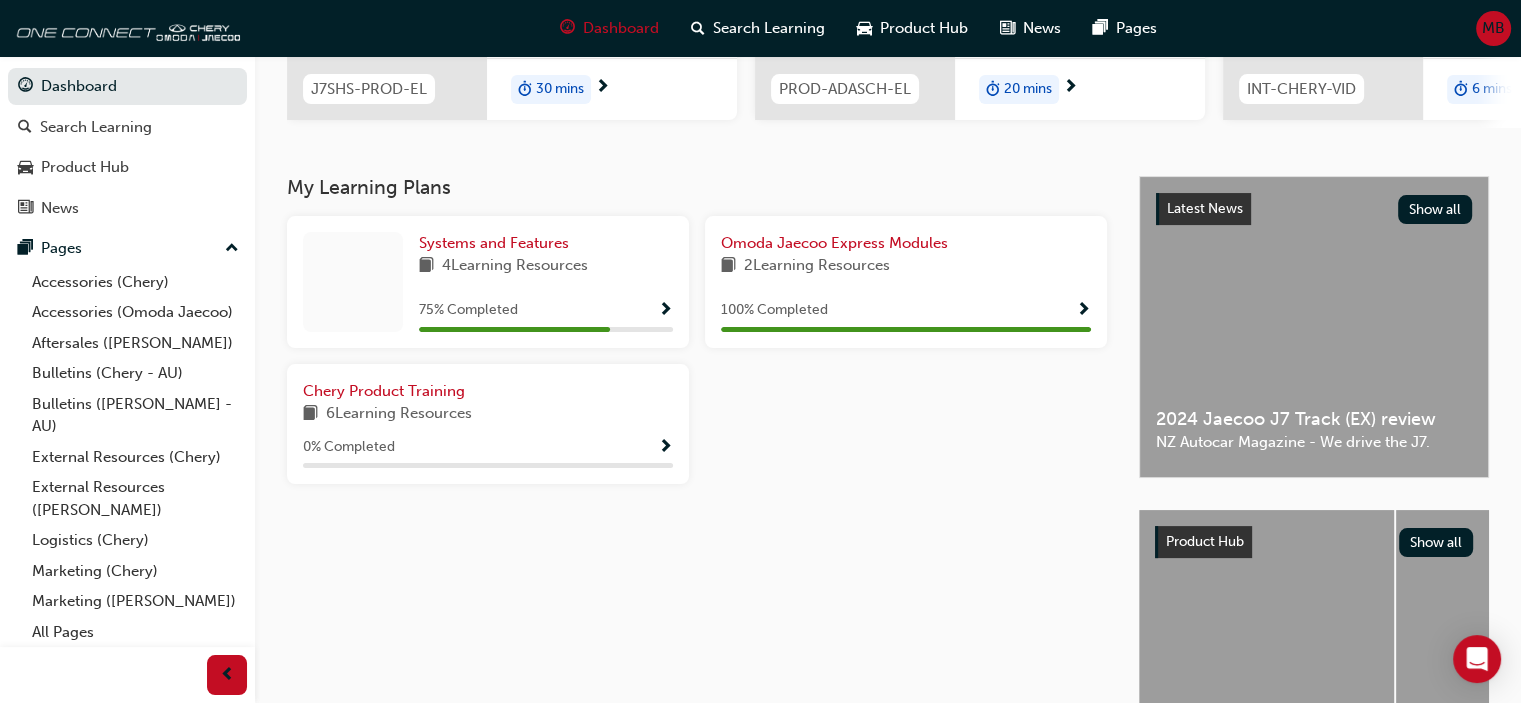 click at bounding box center [665, 311] 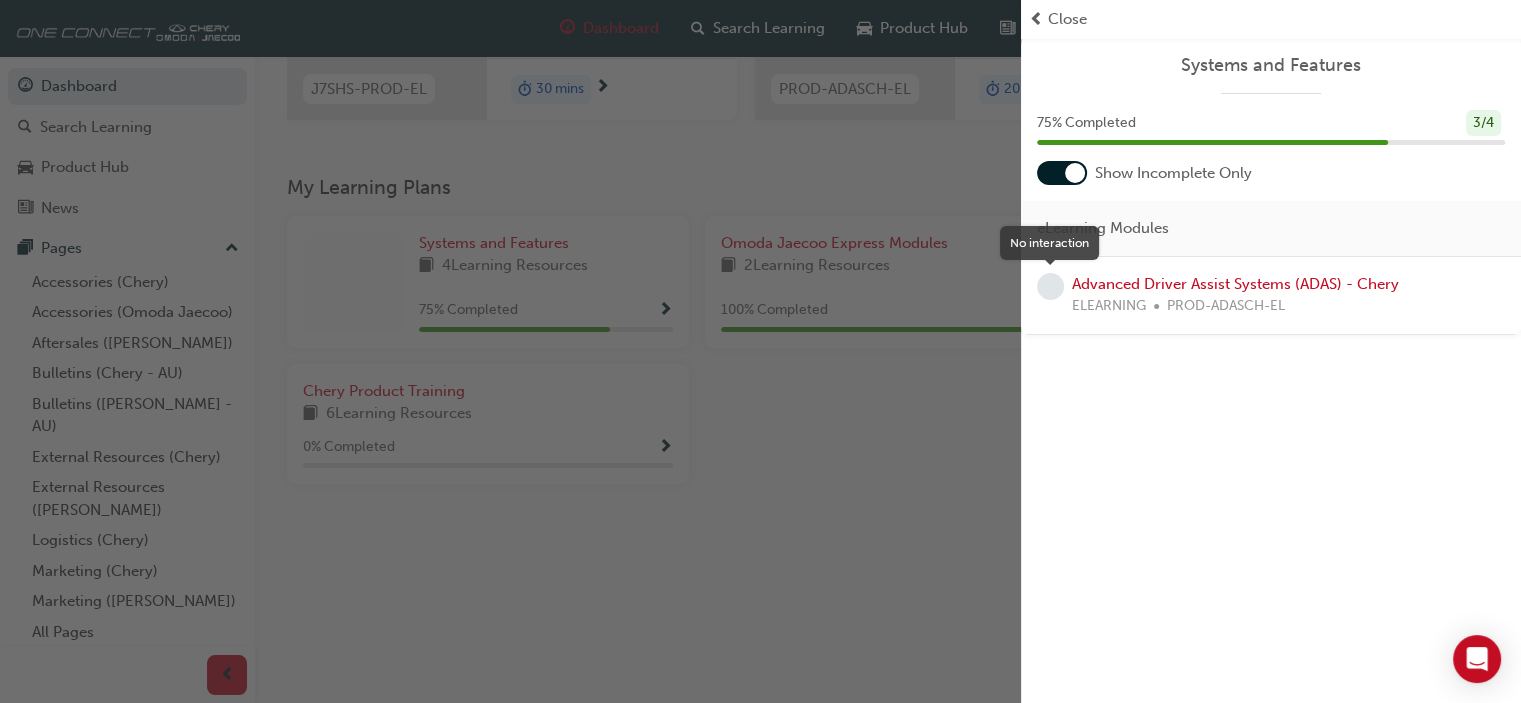 click at bounding box center [1050, 286] 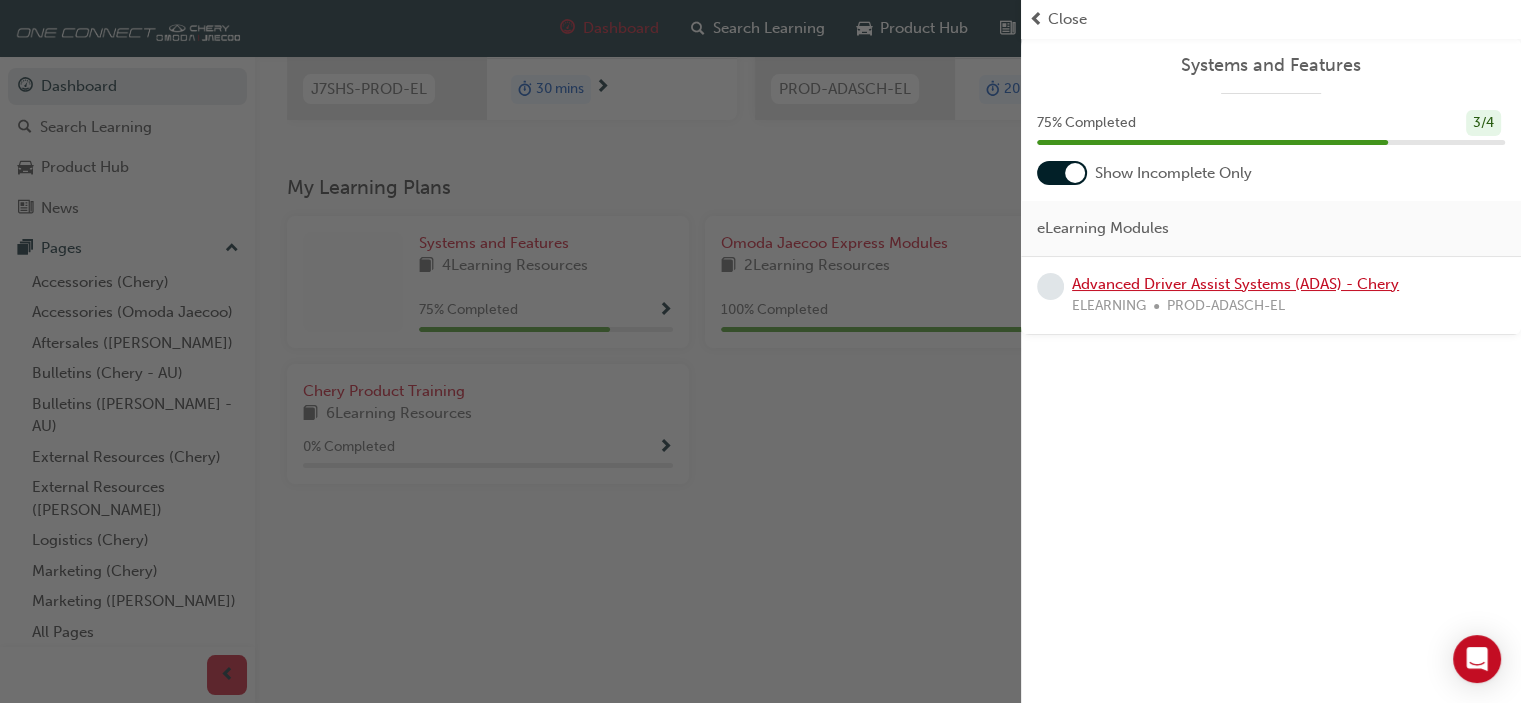 click on "Advanced Driver Assist Systems (ADAS) - Chery" at bounding box center [1235, 284] 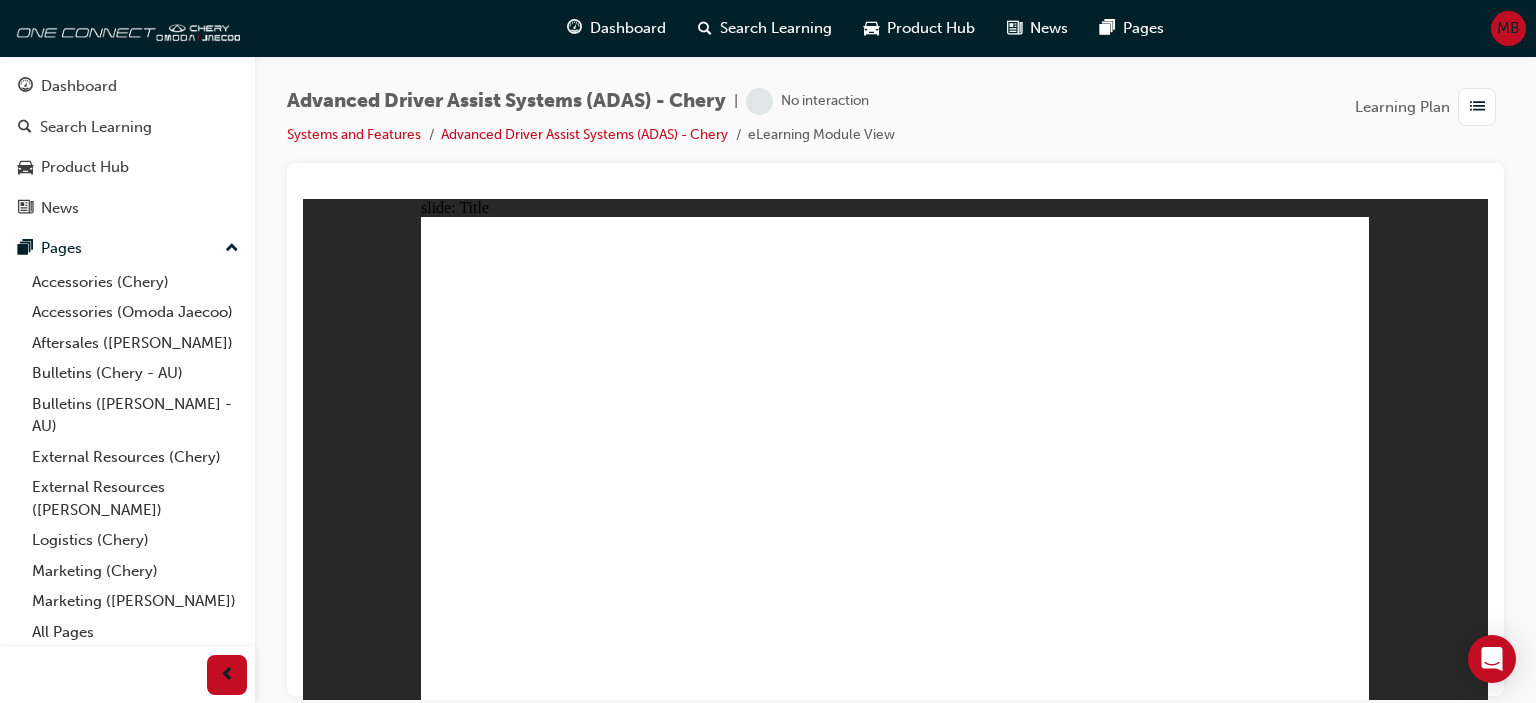 scroll, scrollTop: 0, scrollLeft: 0, axis: both 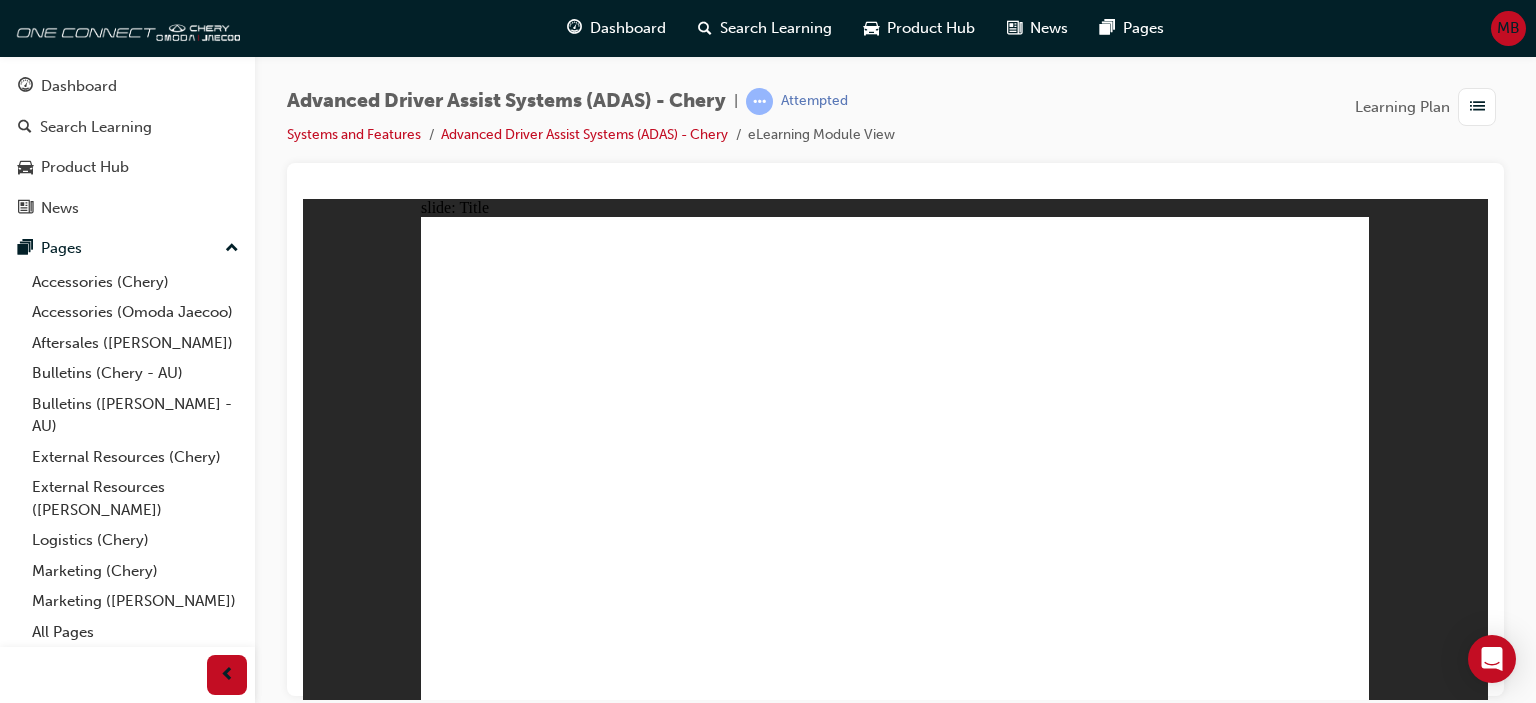 click 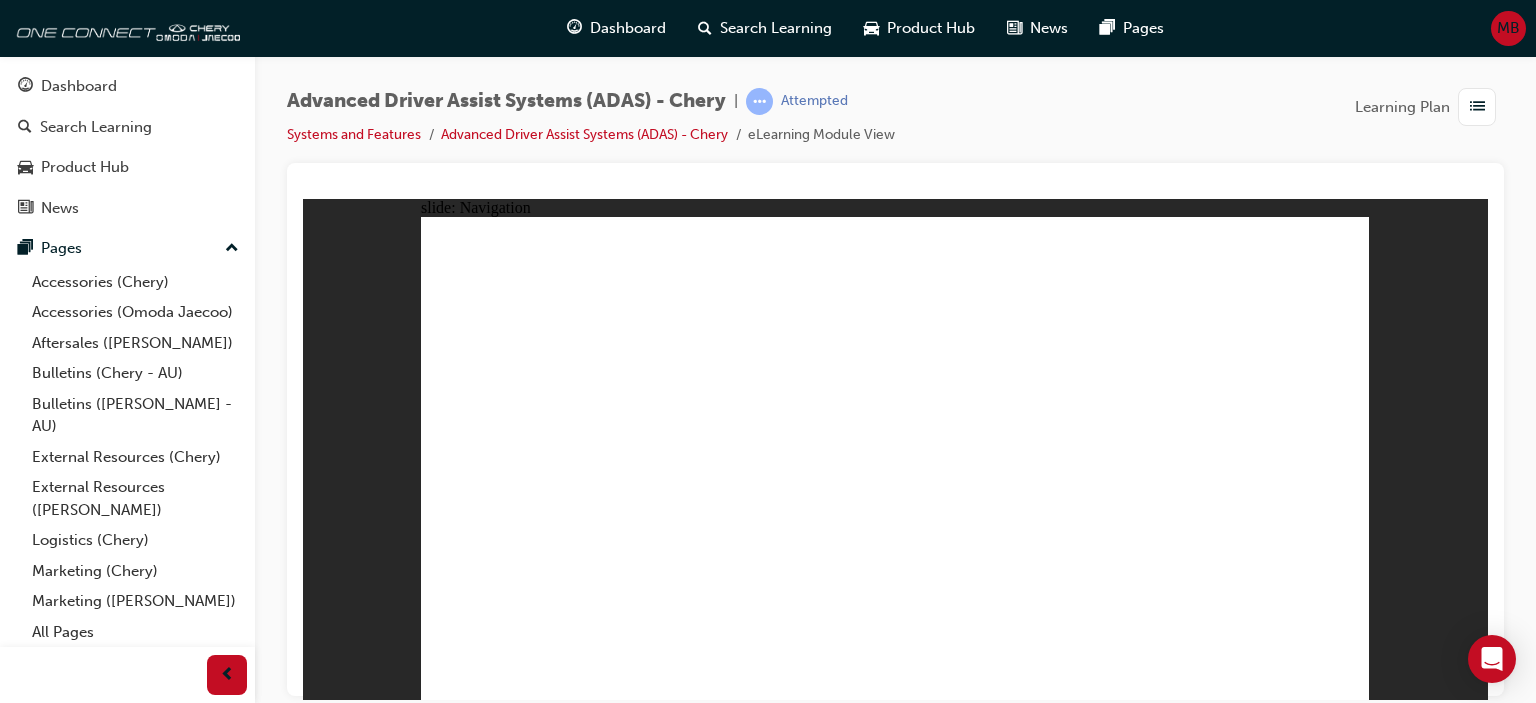 click 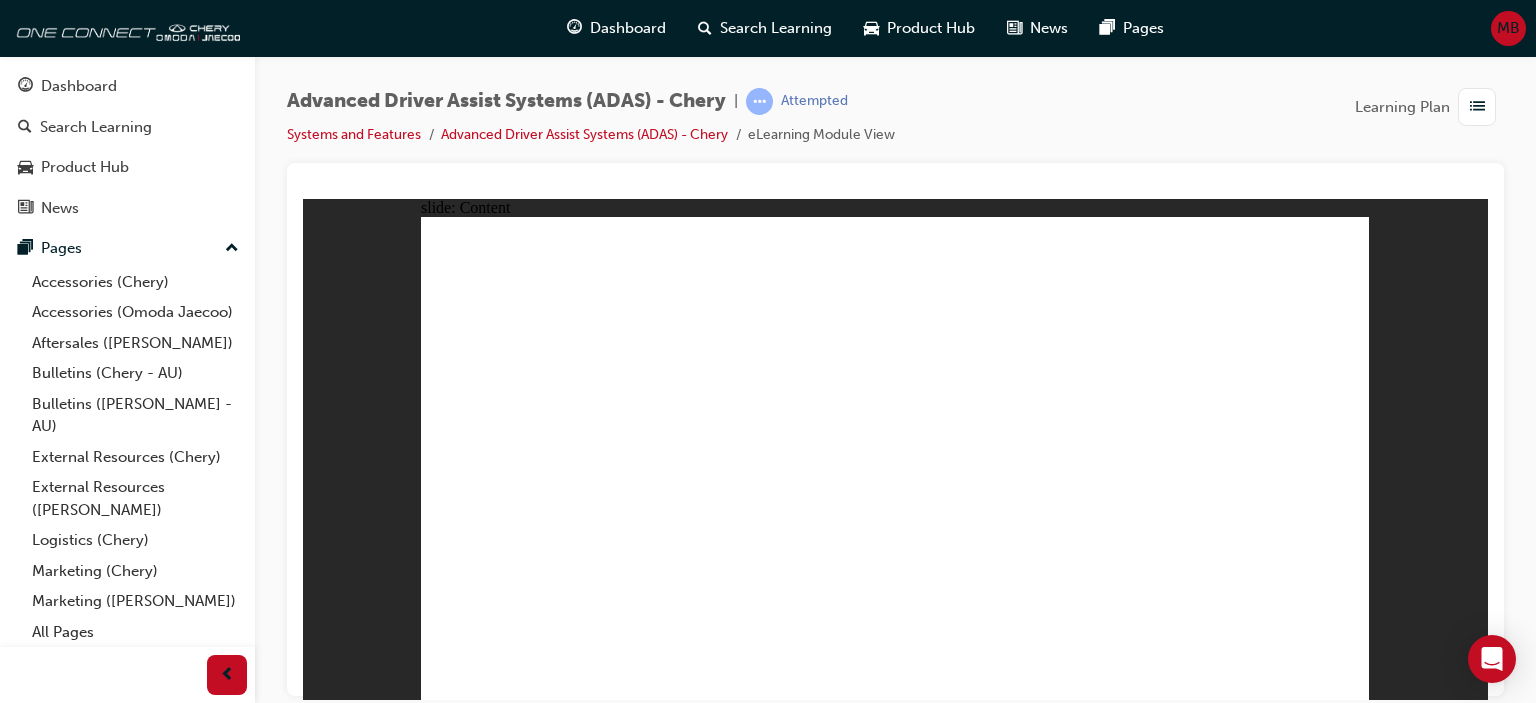 click 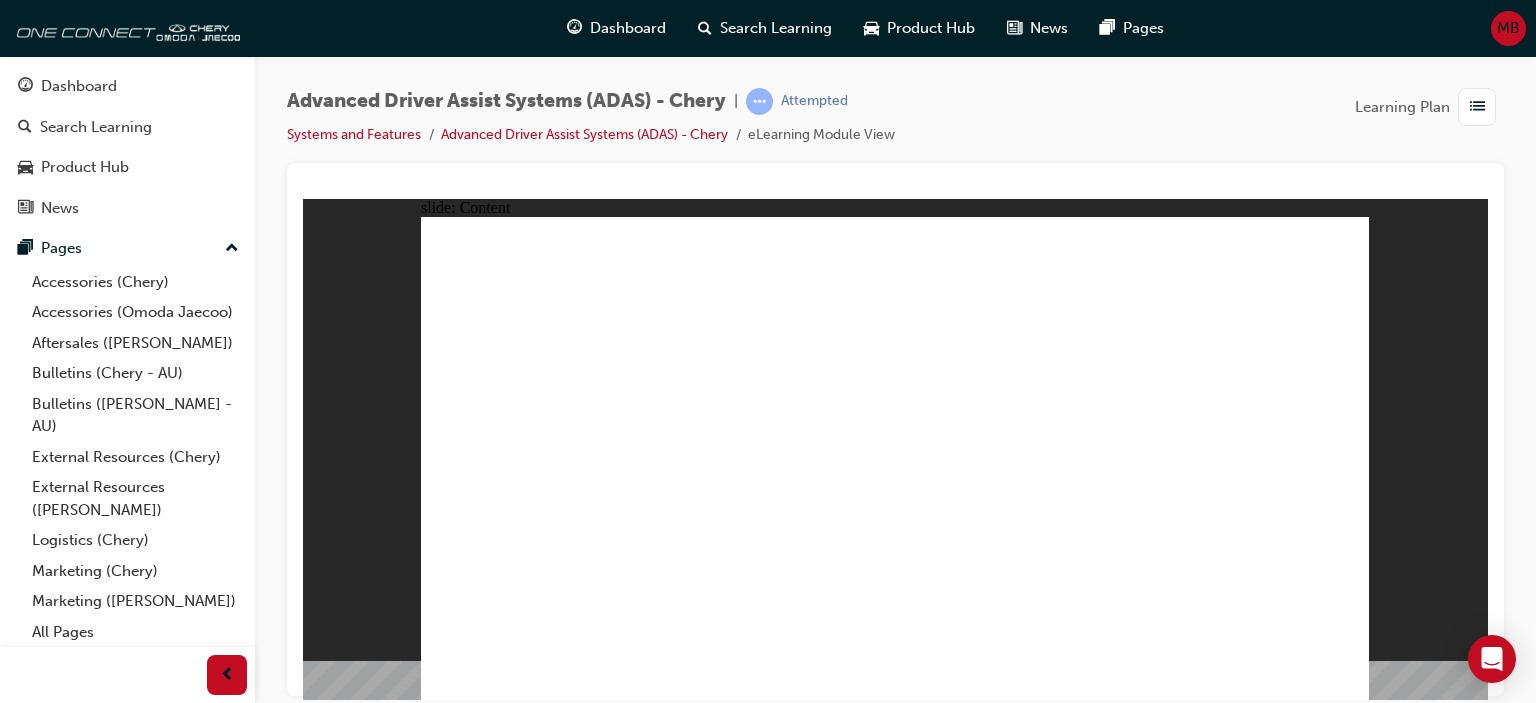 drag, startPoint x: 1336, startPoint y: 230, endPoint x: 1320, endPoint y: 249, distance: 24.839485 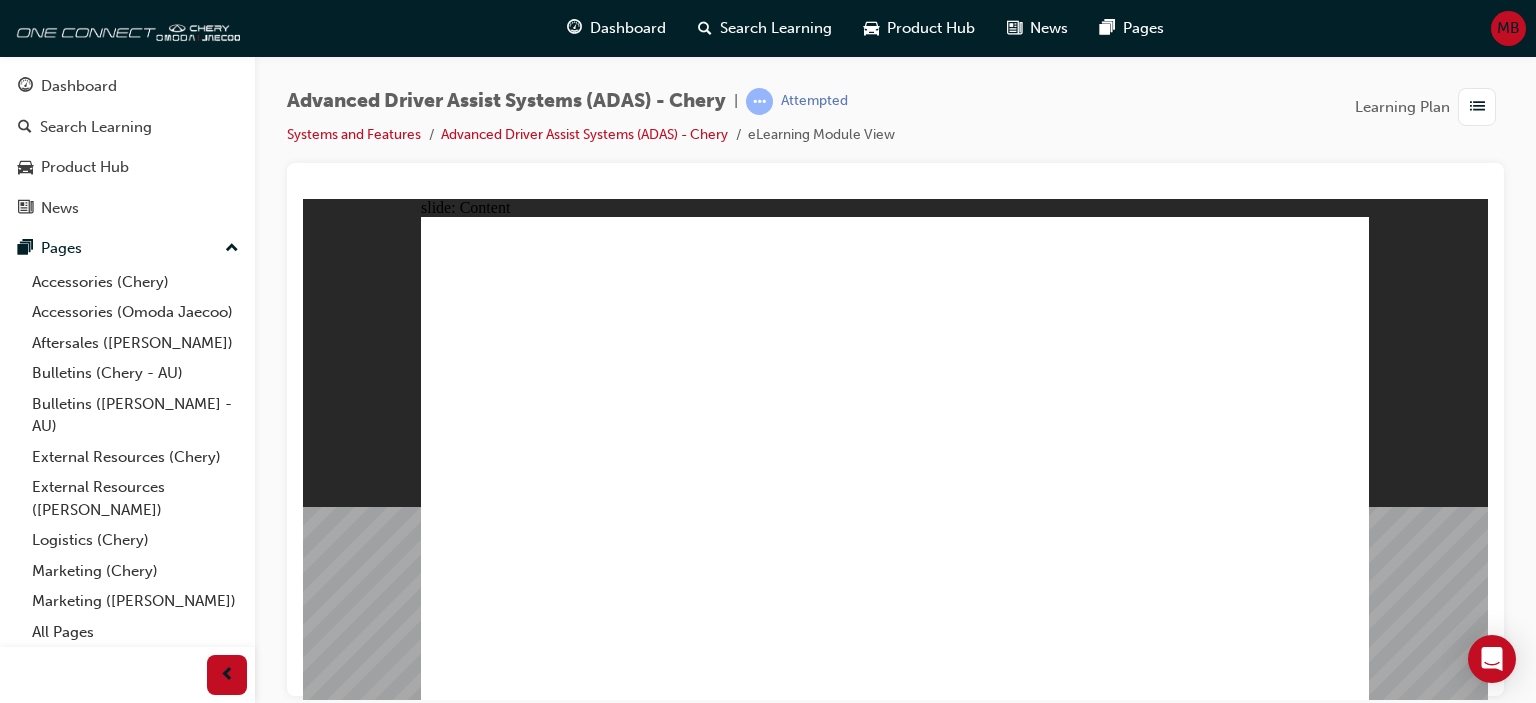 click 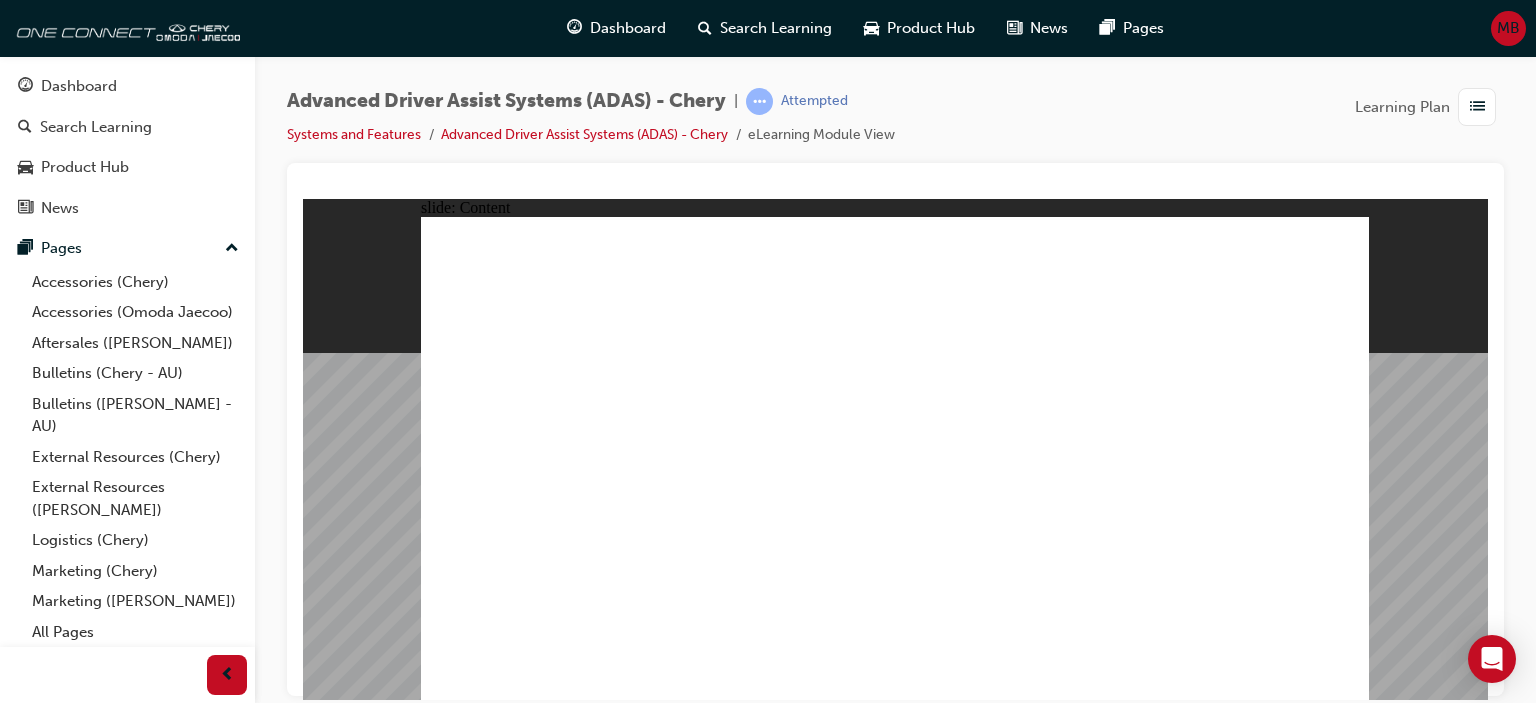 click 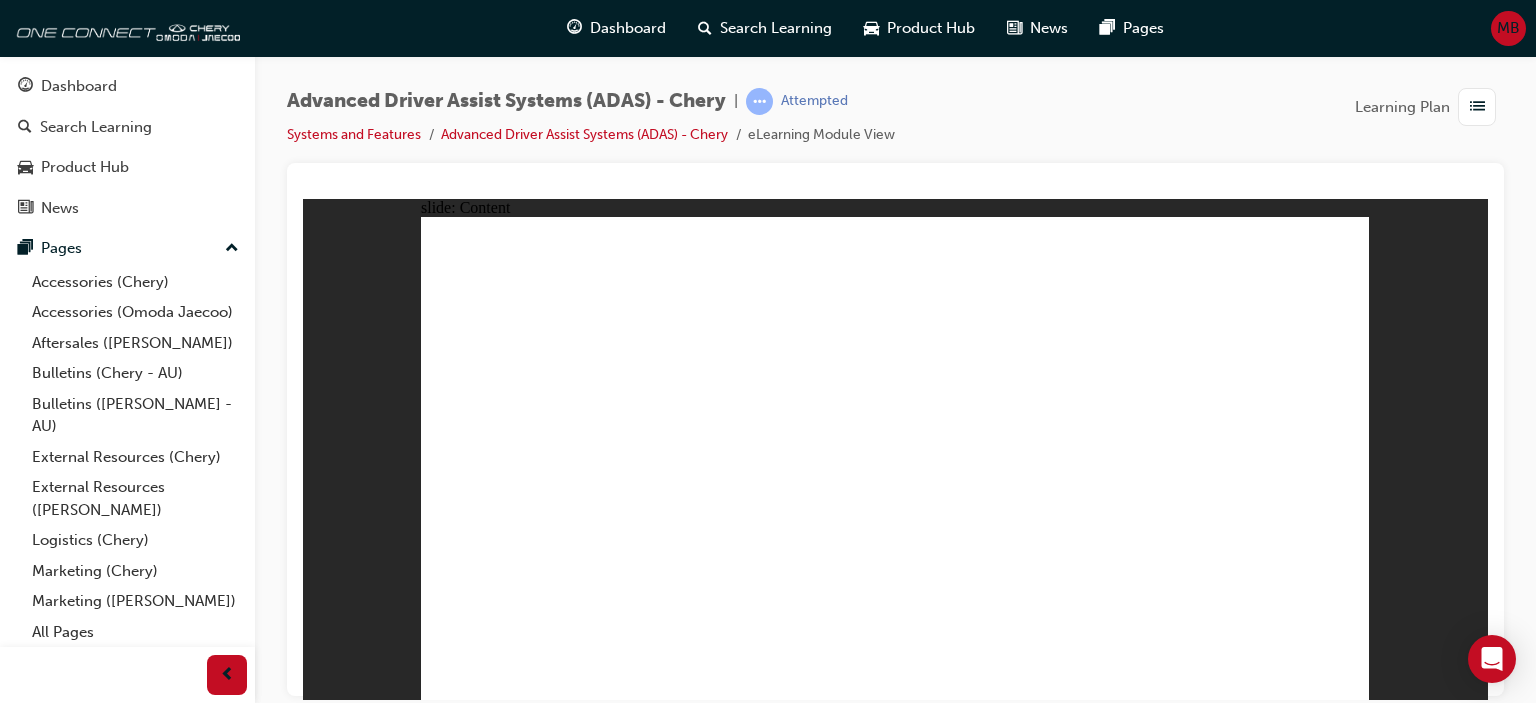 click 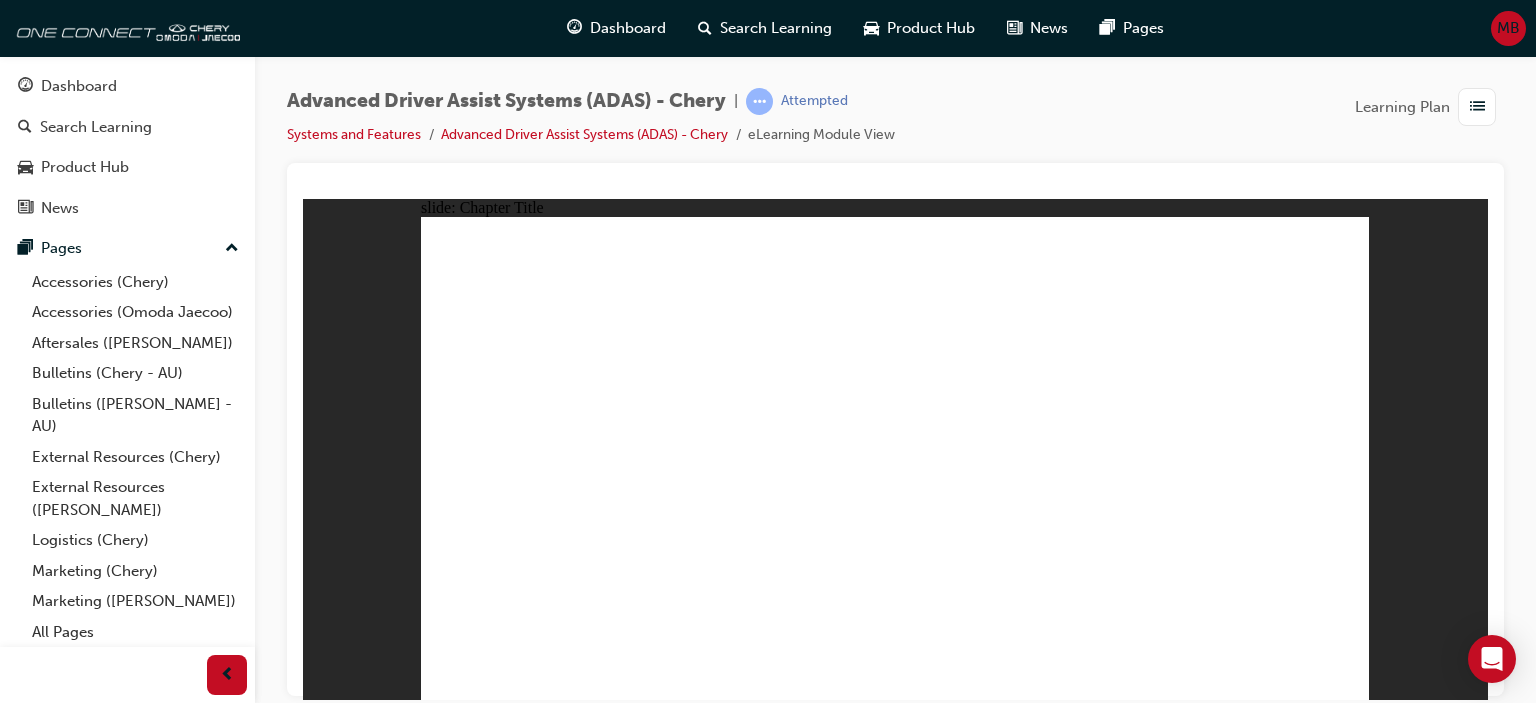 click 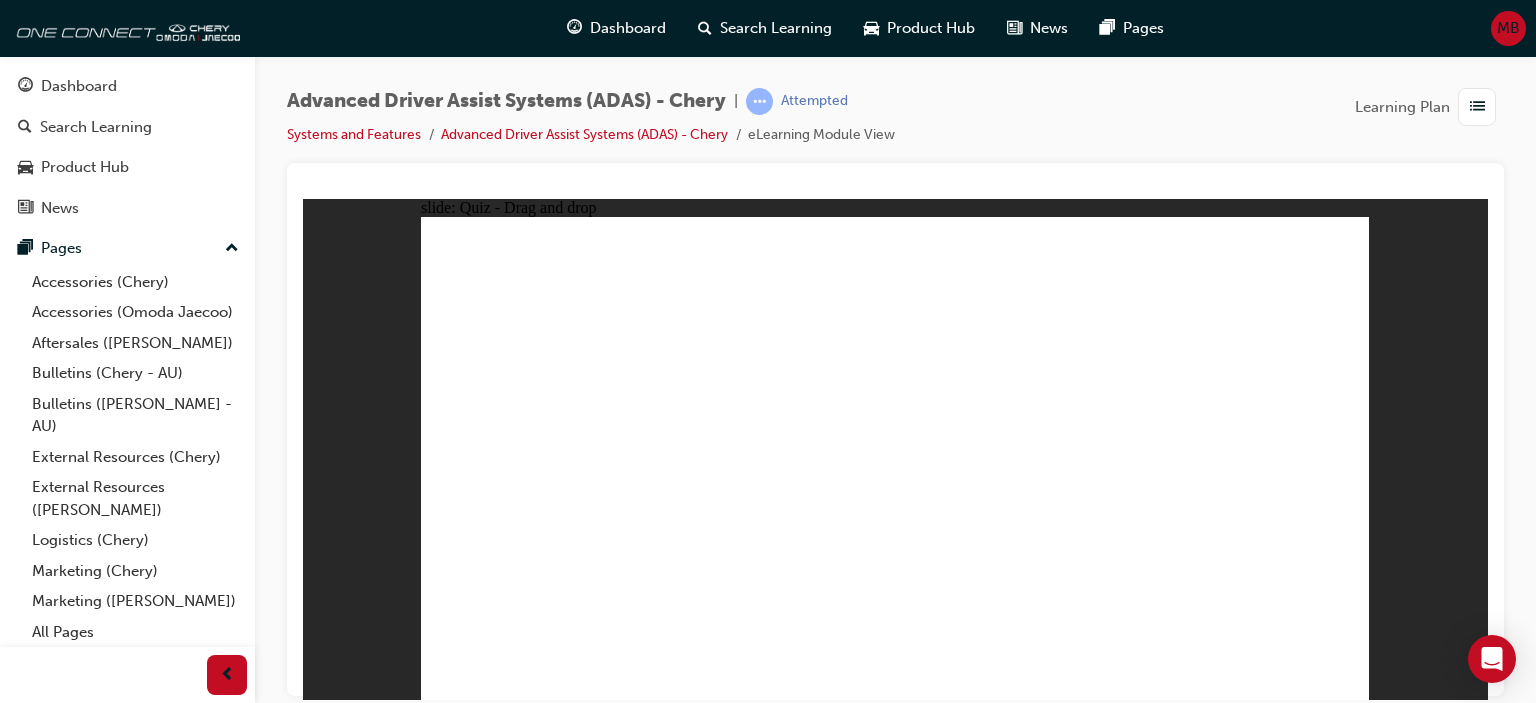 drag, startPoint x: 806, startPoint y: 605, endPoint x: 813, endPoint y: 320, distance: 285.08594 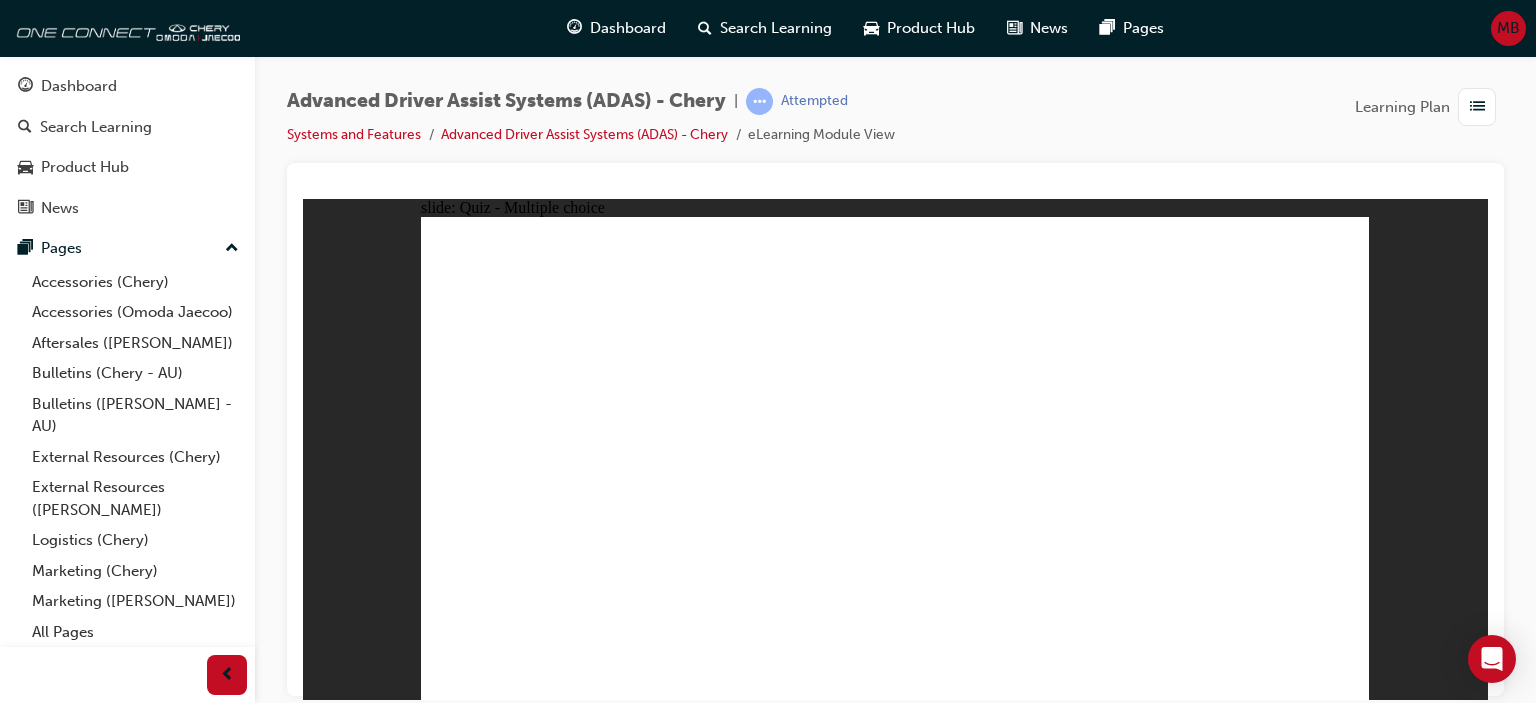 click 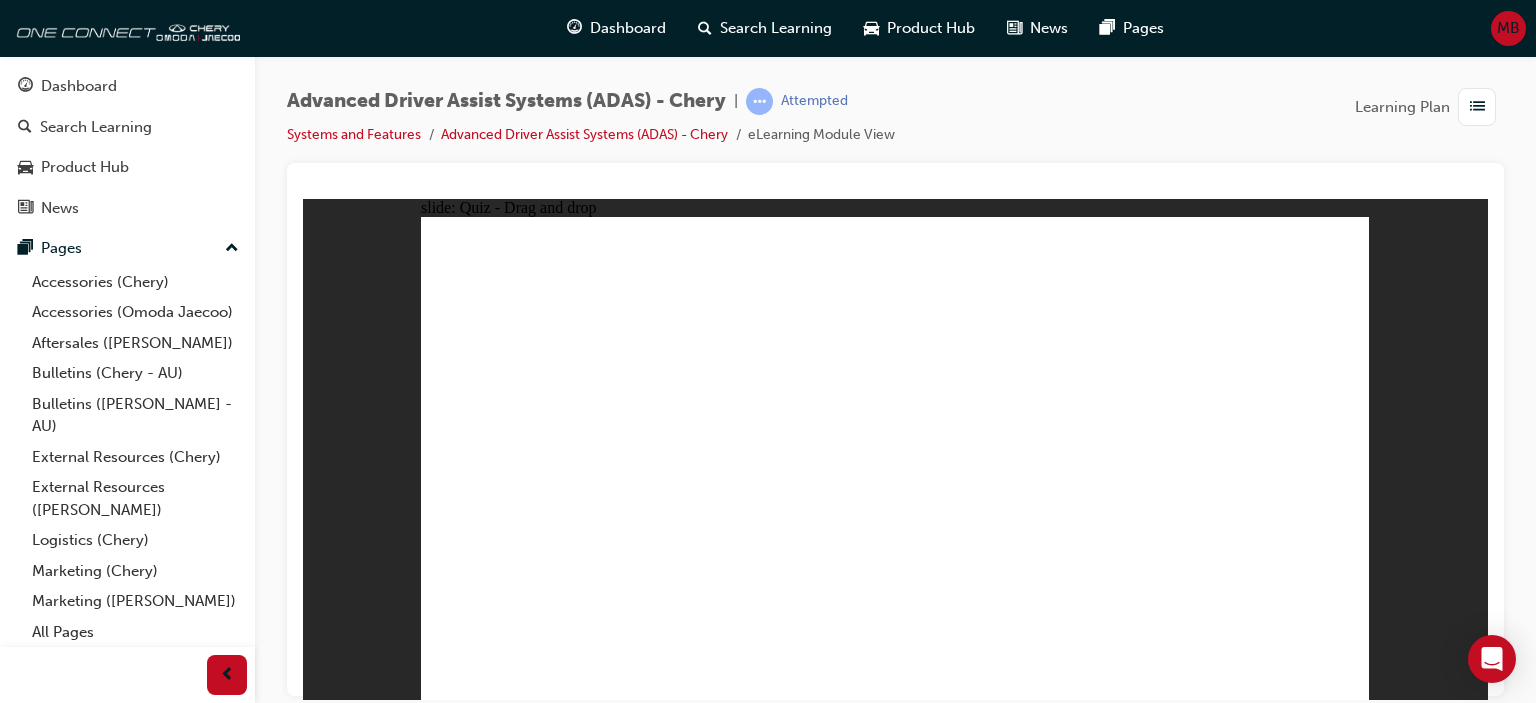 drag, startPoint x: 904, startPoint y: 262, endPoint x: 990, endPoint y: 557, distance: 307.28 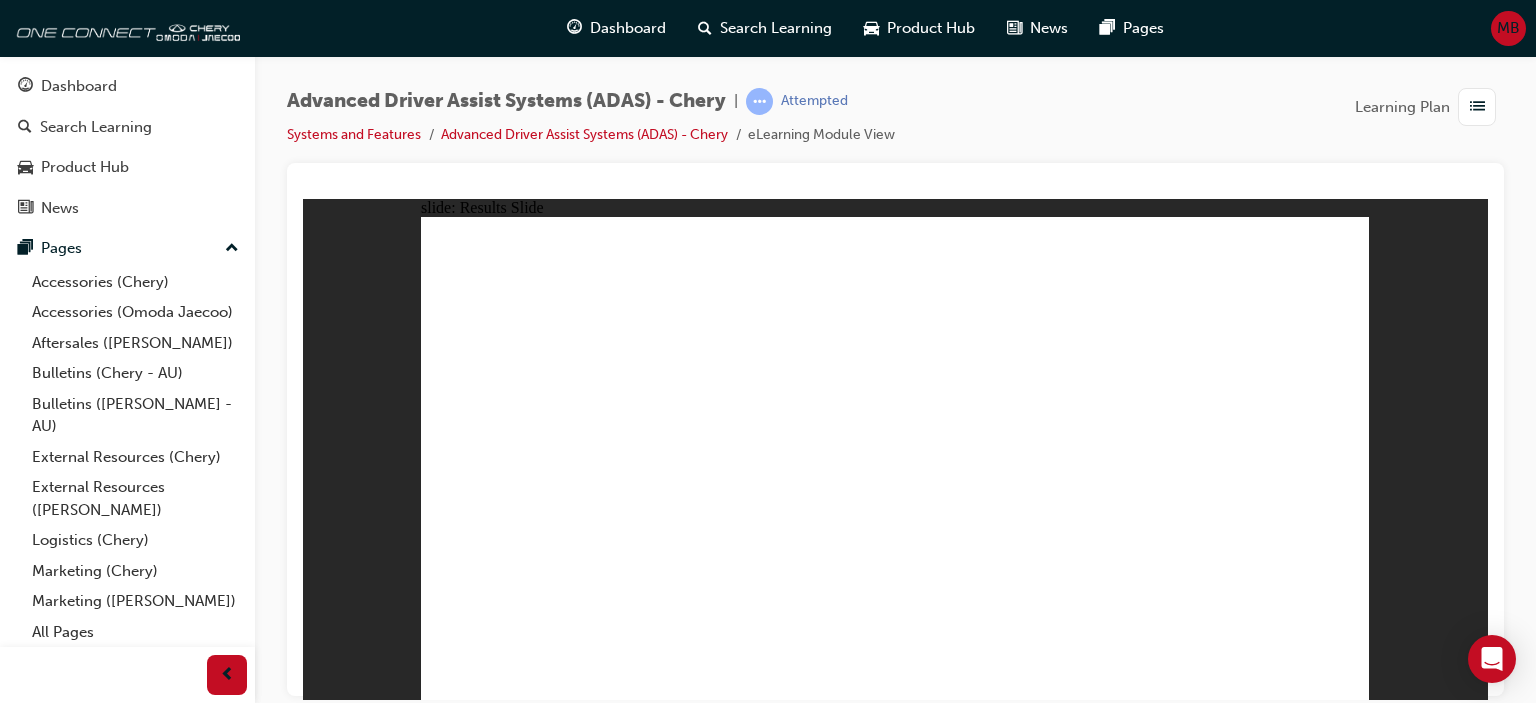 click 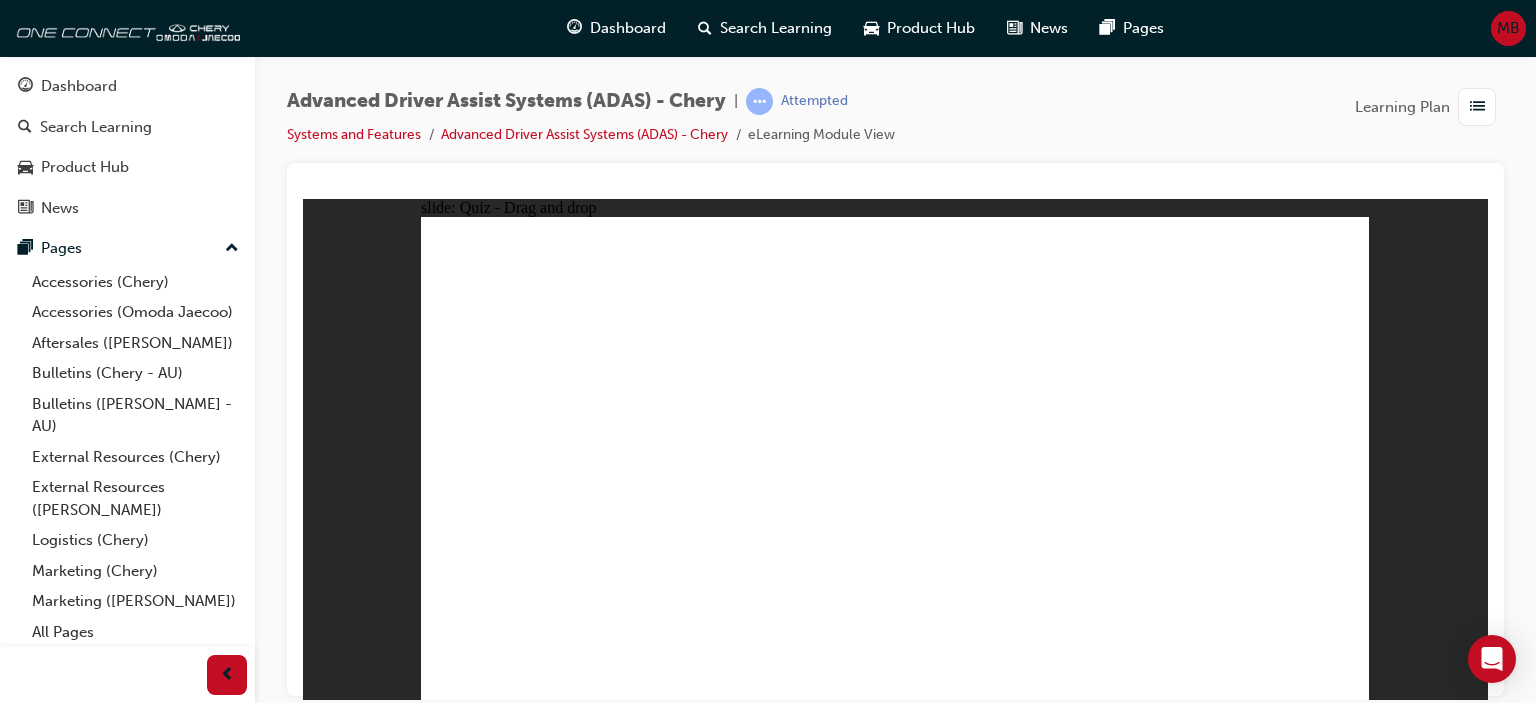 drag, startPoint x: 688, startPoint y: 604, endPoint x: 950, endPoint y: 409, distance: 326.6022 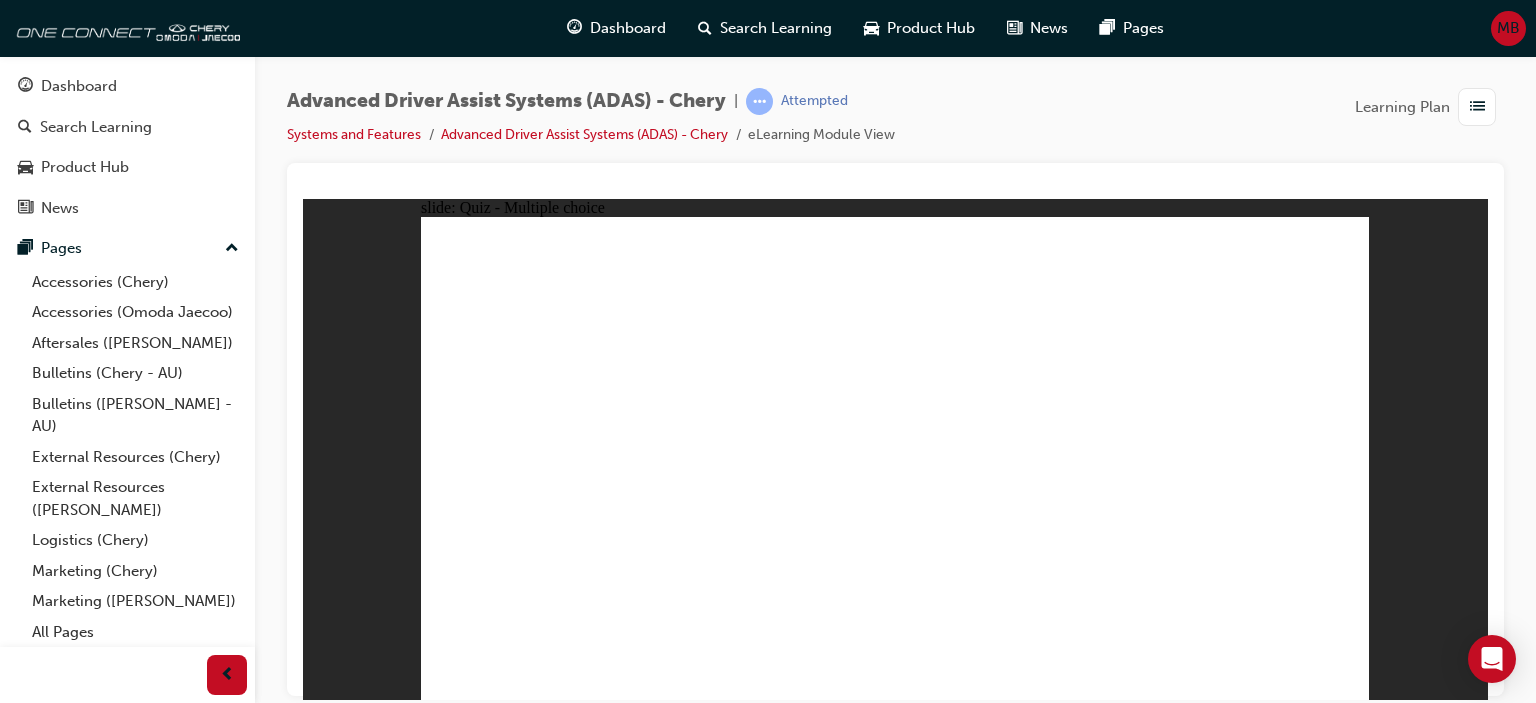 click 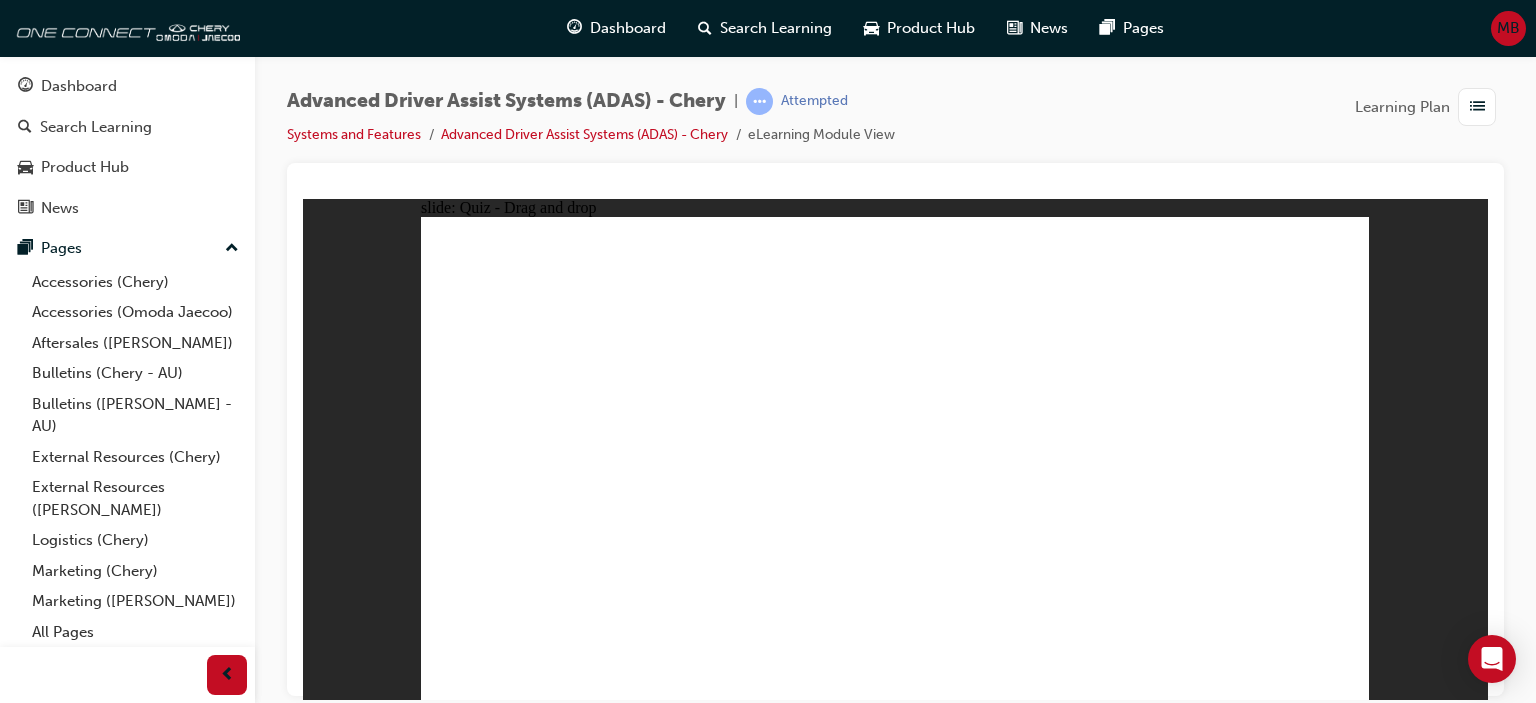 drag, startPoint x: 912, startPoint y: 254, endPoint x: 944, endPoint y: 520, distance: 267.9179 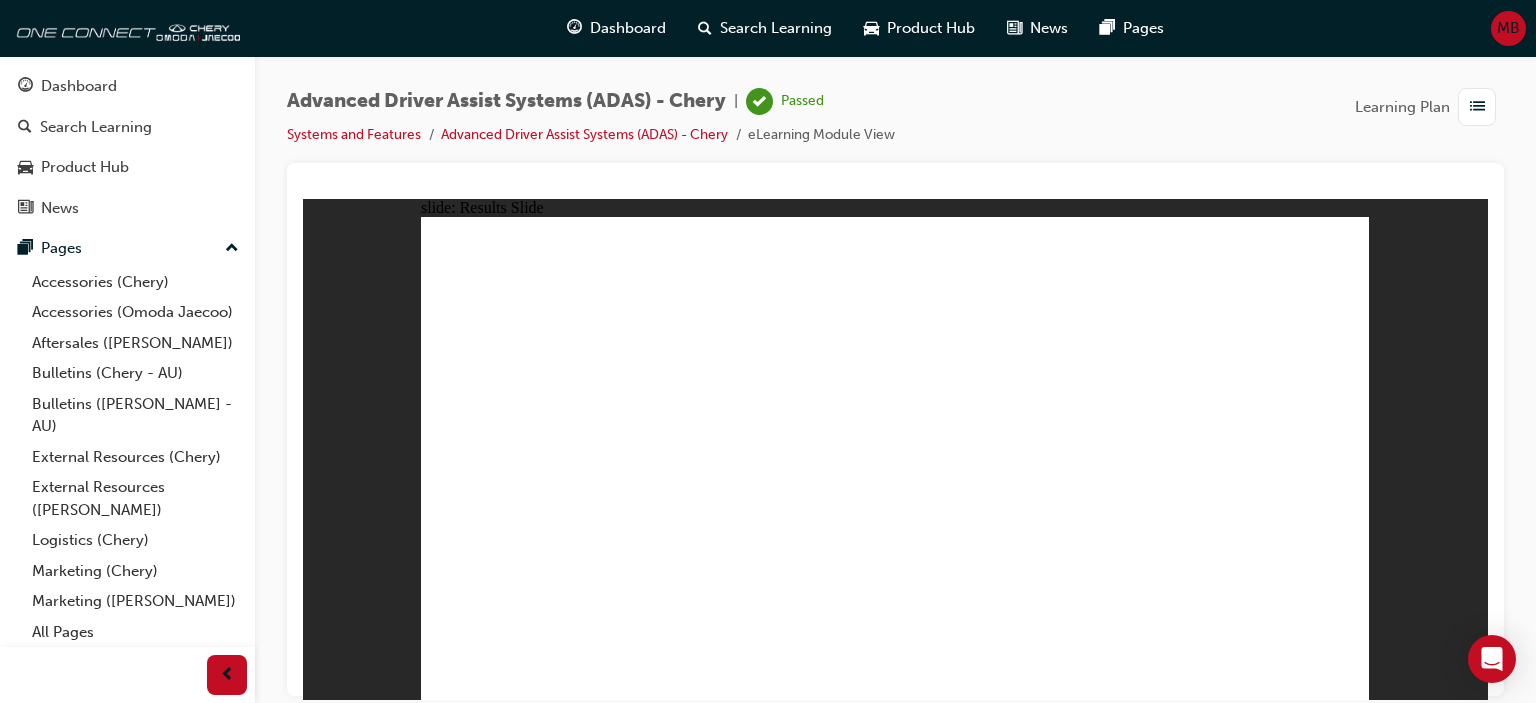 click 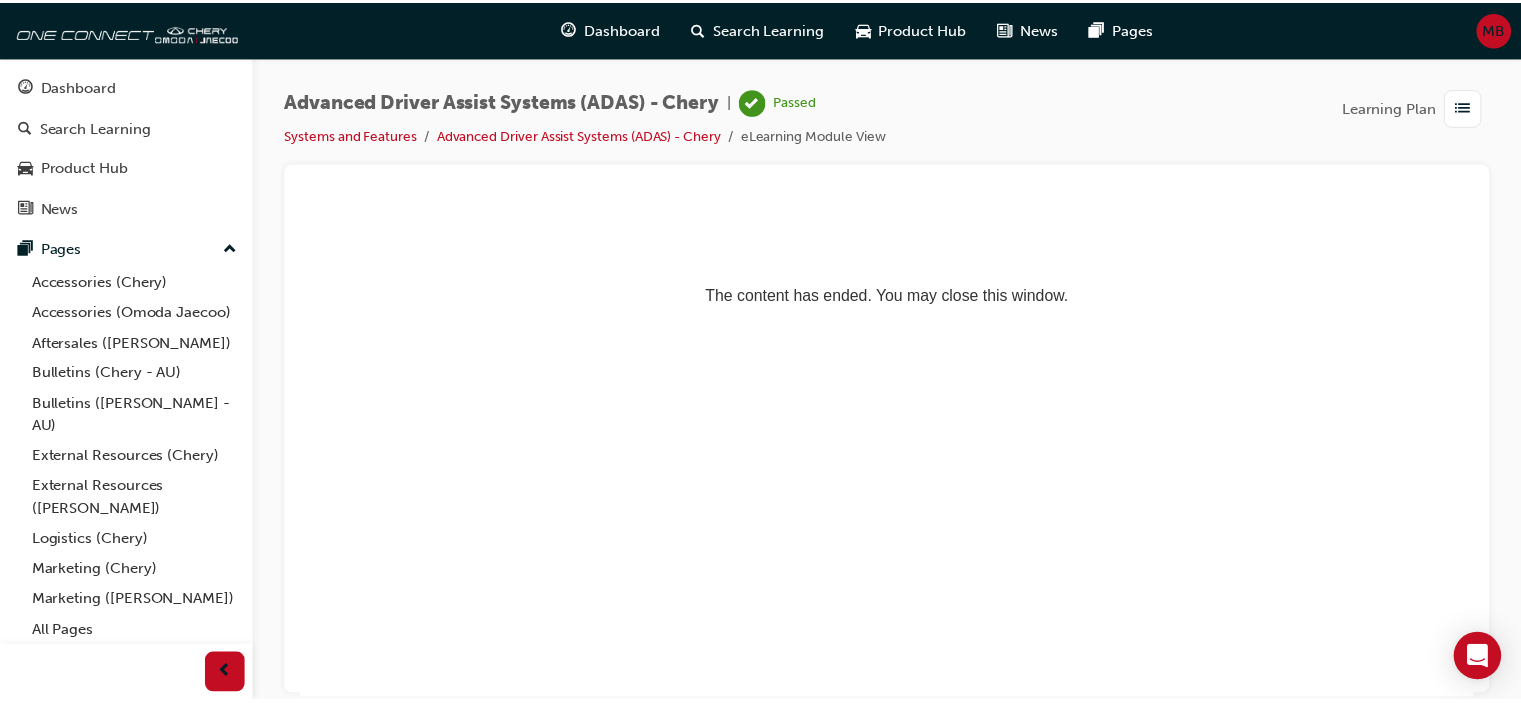 scroll, scrollTop: 0, scrollLeft: 0, axis: both 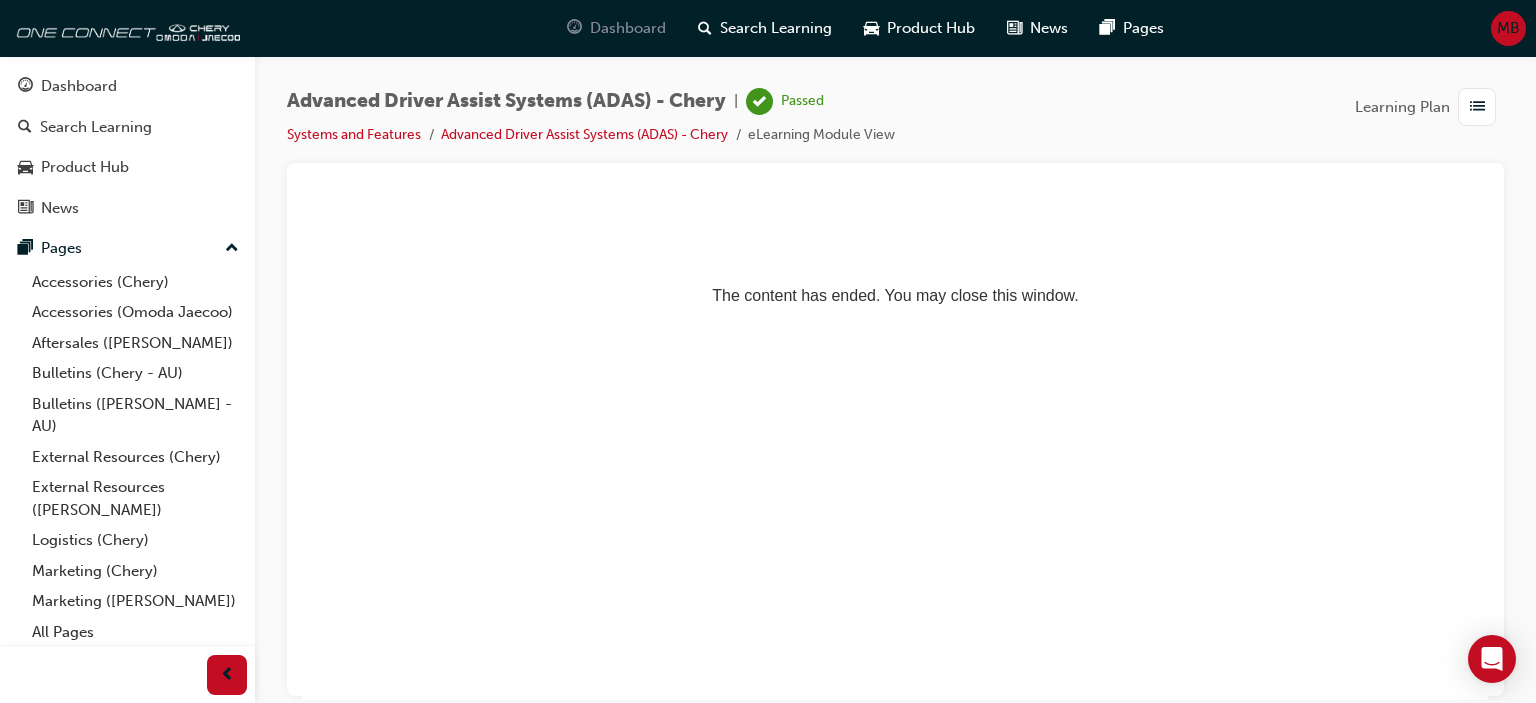 click on "Dashboard" at bounding box center [628, 28] 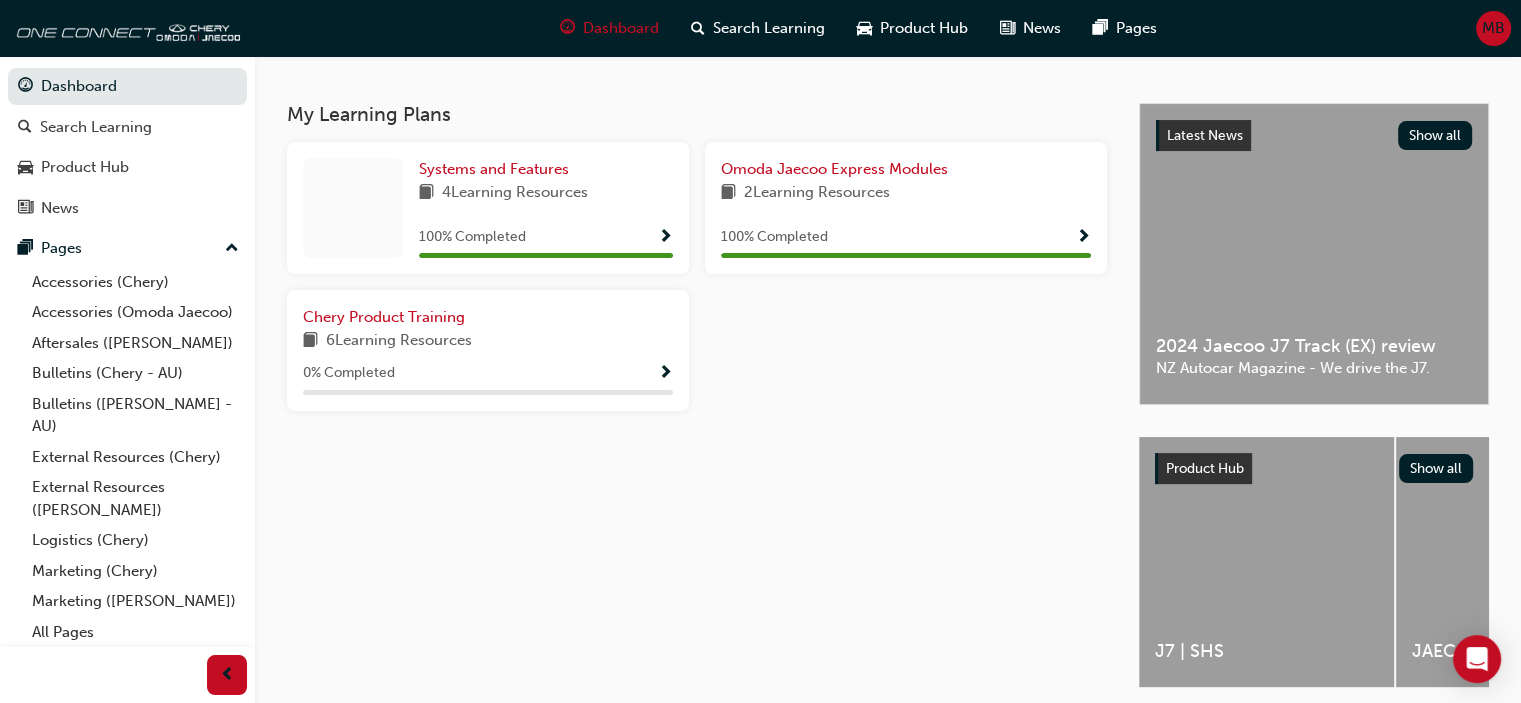 scroll, scrollTop: 0, scrollLeft: 0, axis: both 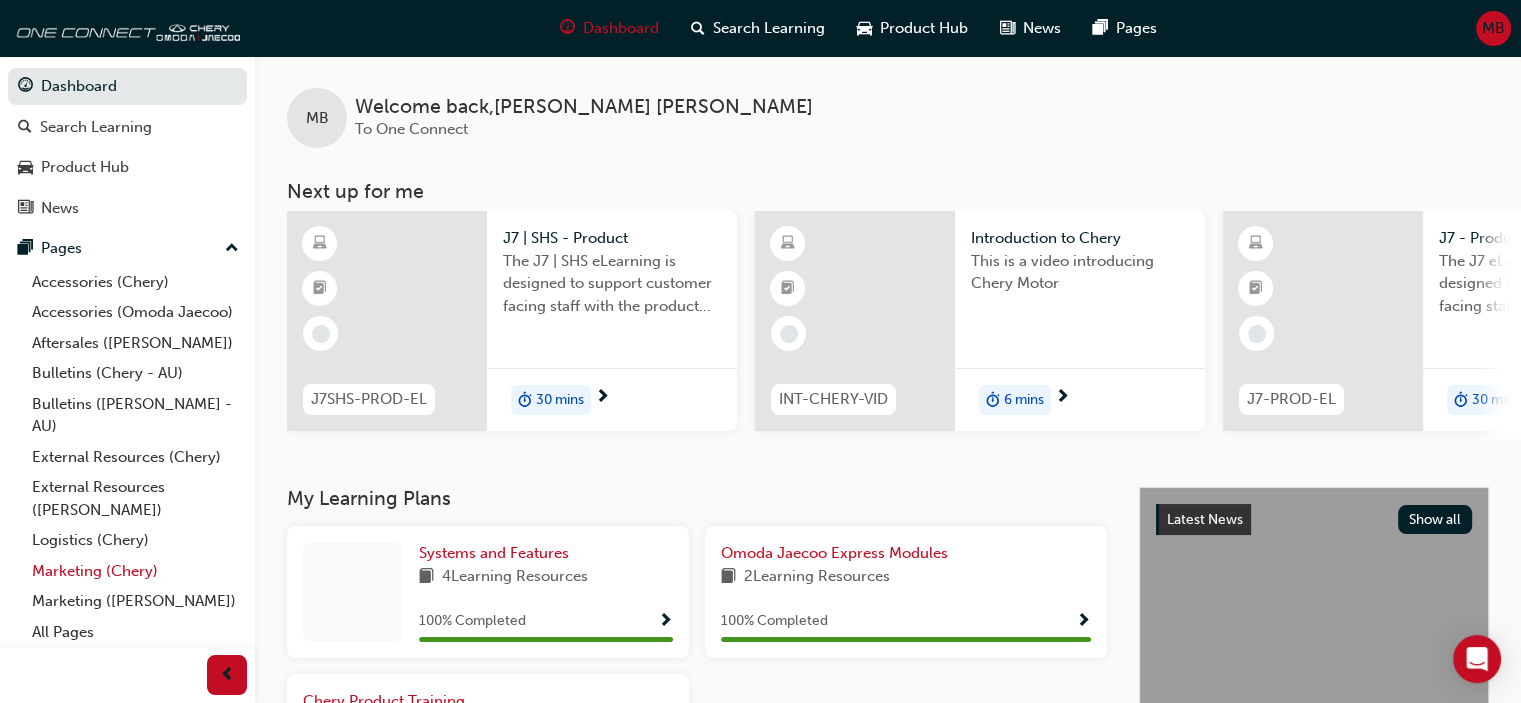 click on "Marketing (Chery)" at bounding box center [135, 571] 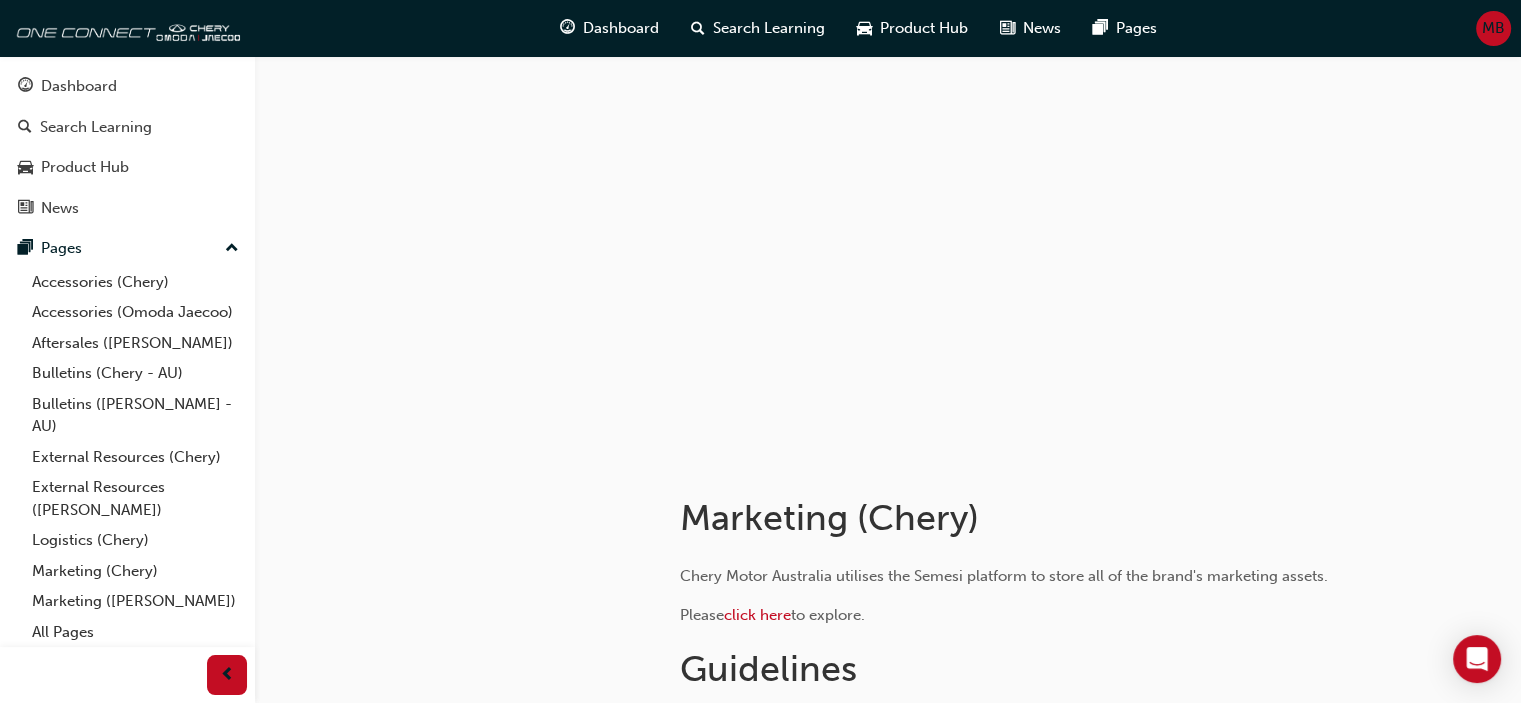 scroll, scrollTop: 333, scrollLeft: 0, axis: vertical 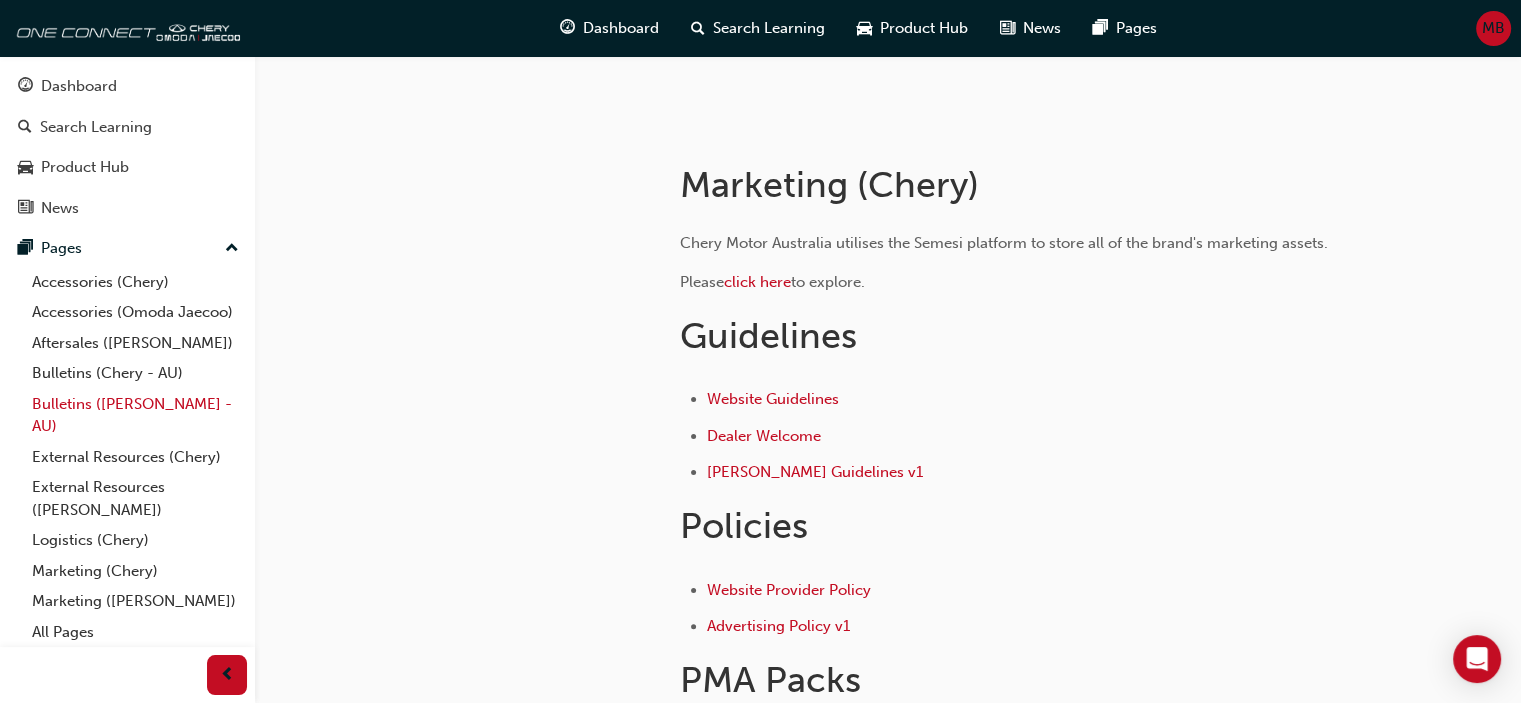 click on "Bulletins ([PERSON_NAME] - AU)" at bounding box center (135, 415) 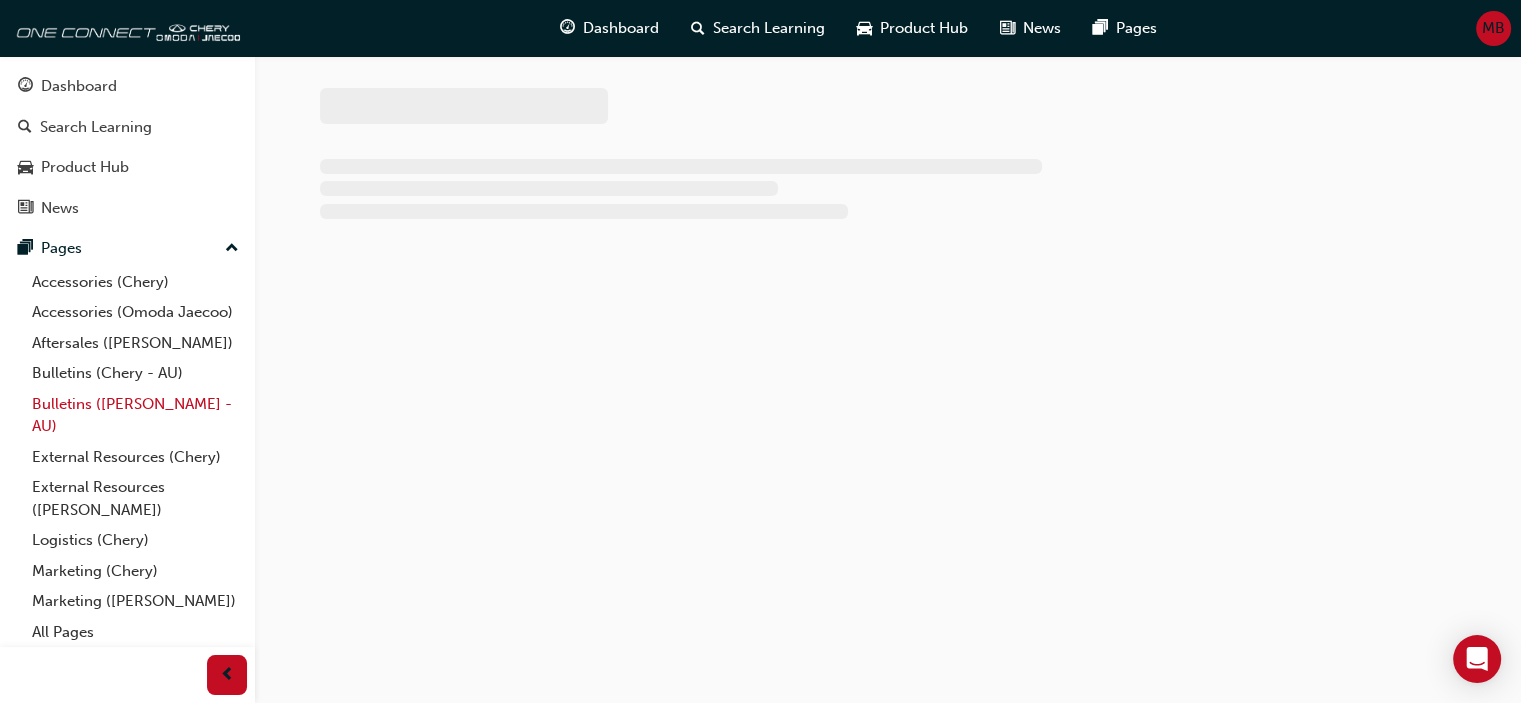scroll, scrollTop: 0, scrollLeft: 0, axis: both 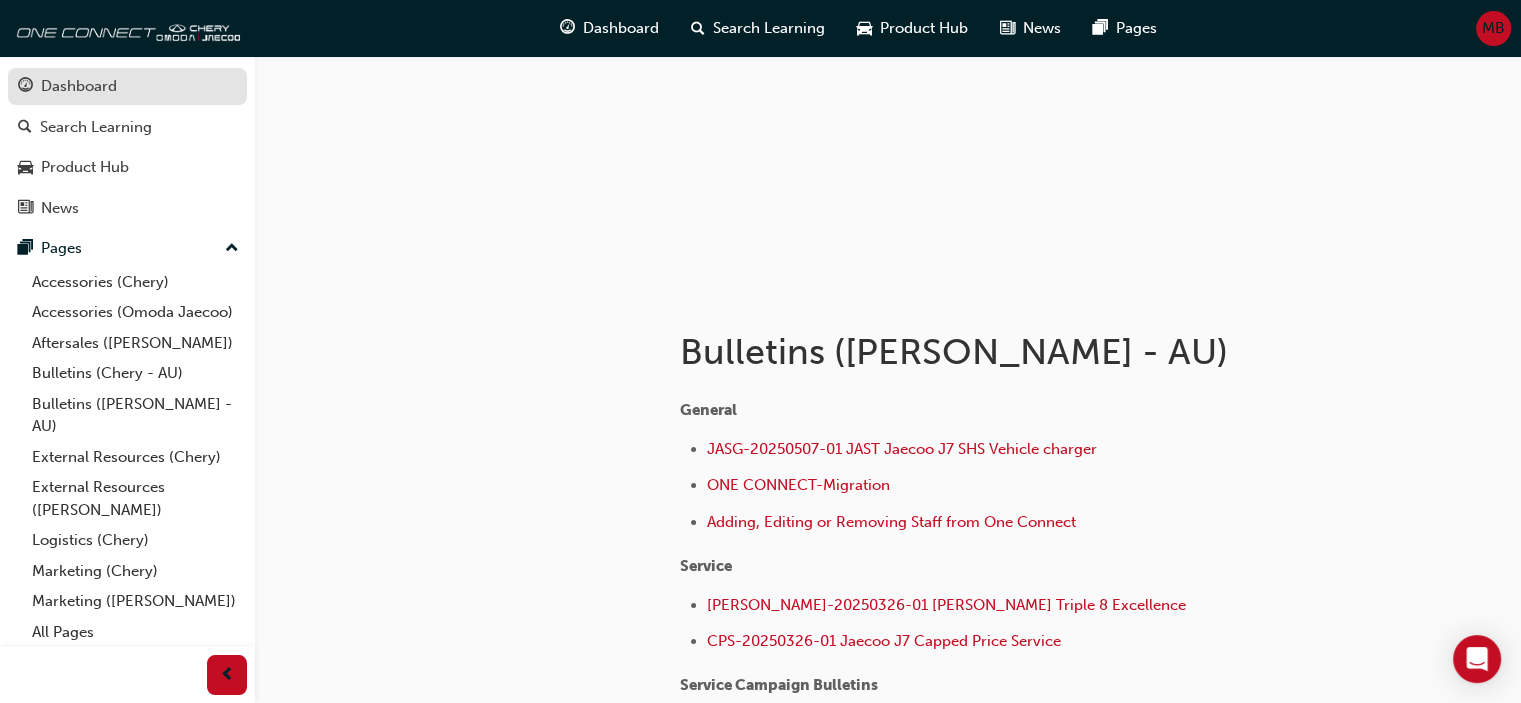 click on "Dashboard" at bounding box center [127, 86] 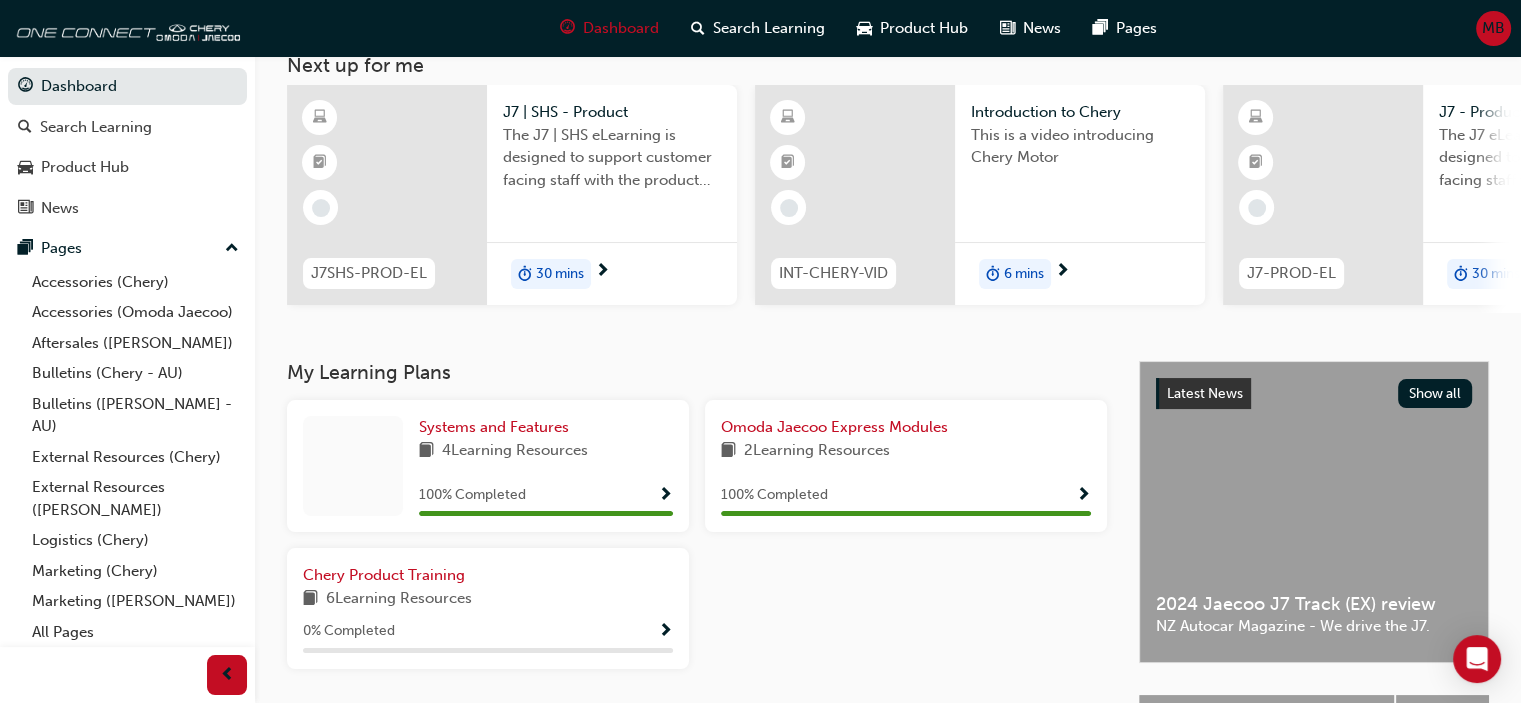 scroll, scrollTop: 0, scrollLeft: 0, axis: both 